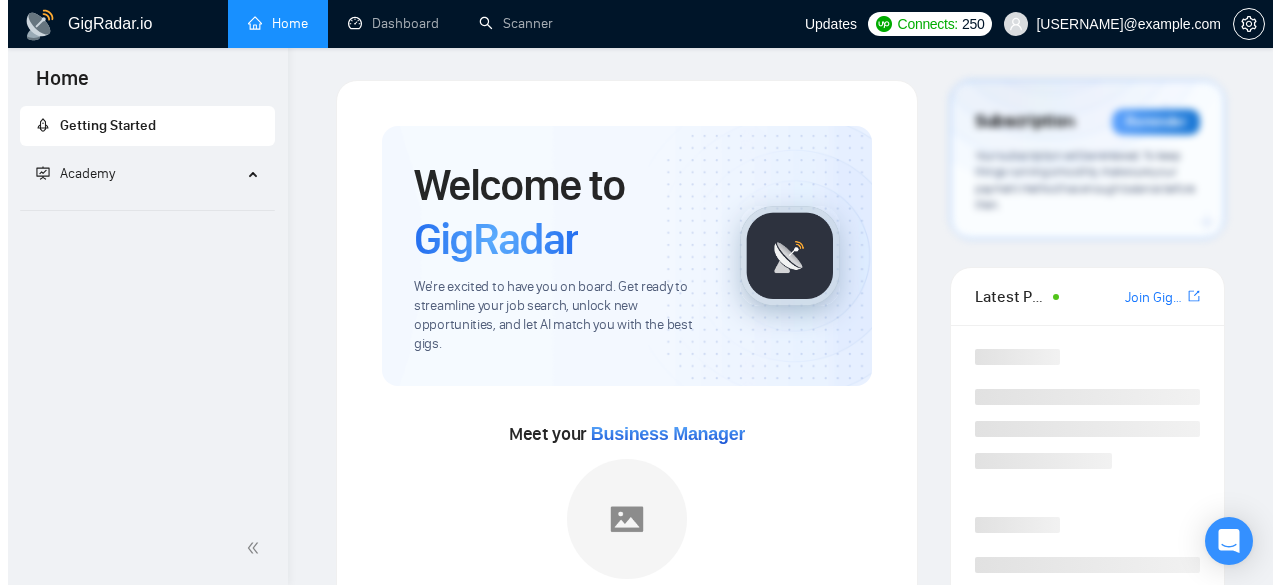 scroll, scrollTop: 0, scrollLeft: 0, axis: both 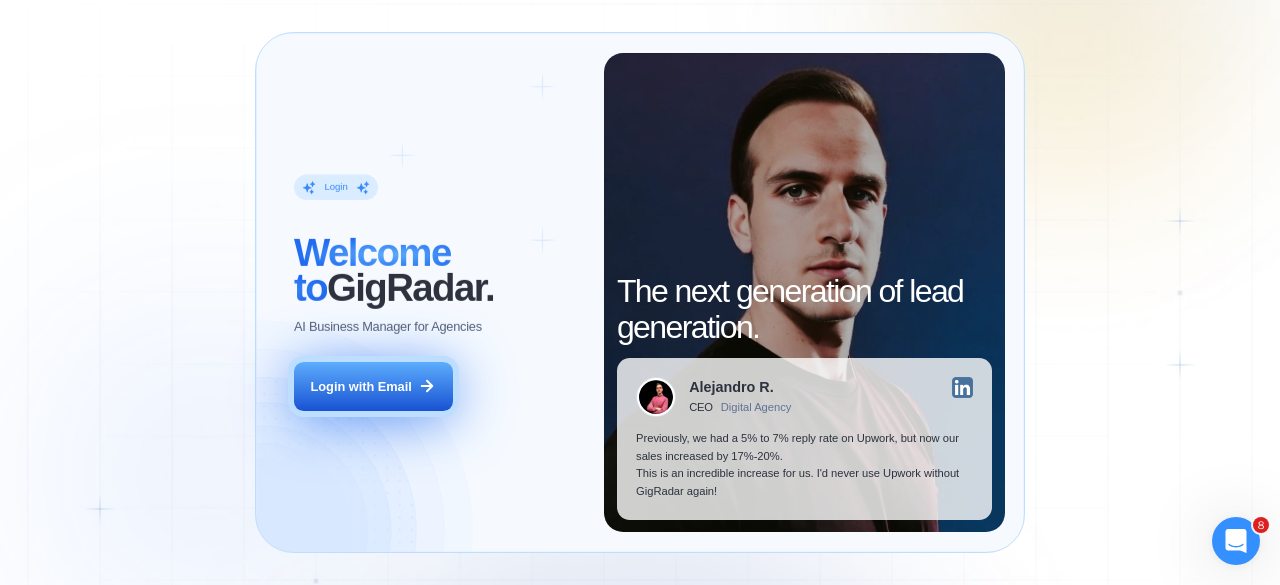 click on "Login with Email" at bounding box center (361, 387) 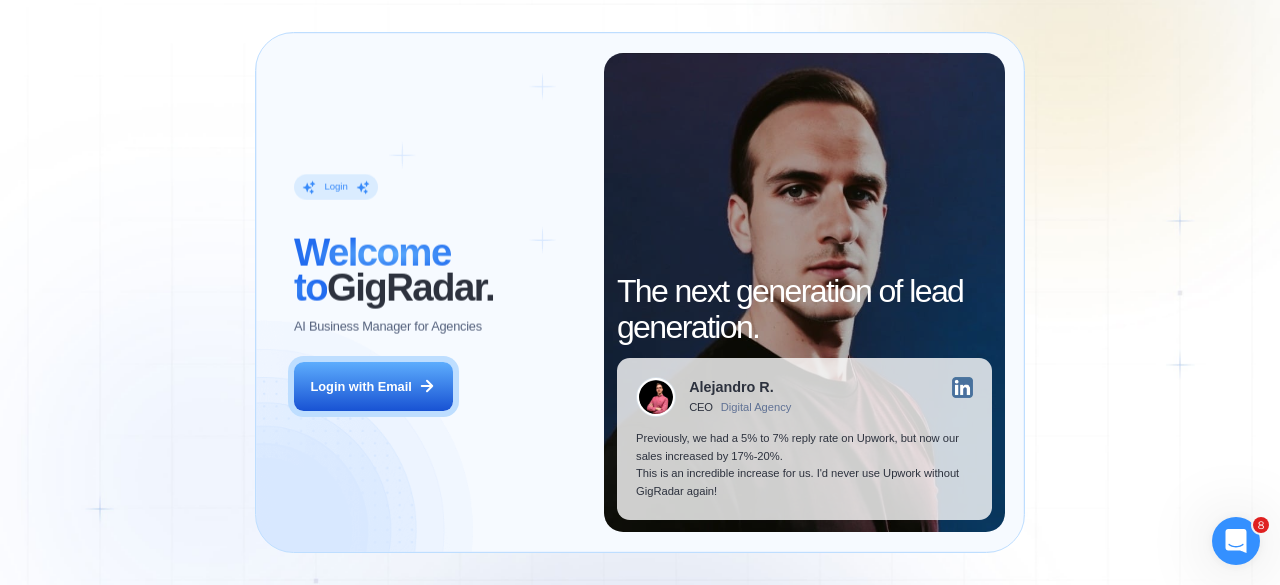 scroll, scrollTop: 0, scrollLeft: 0, axis: both 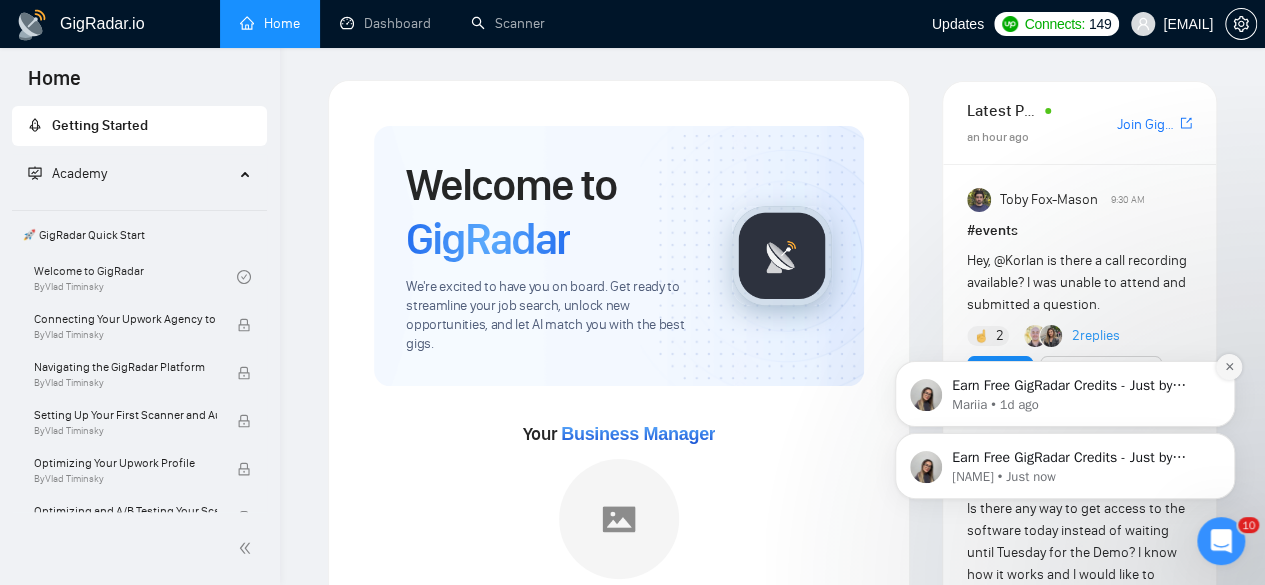 click at bounding box center [1229, 367] 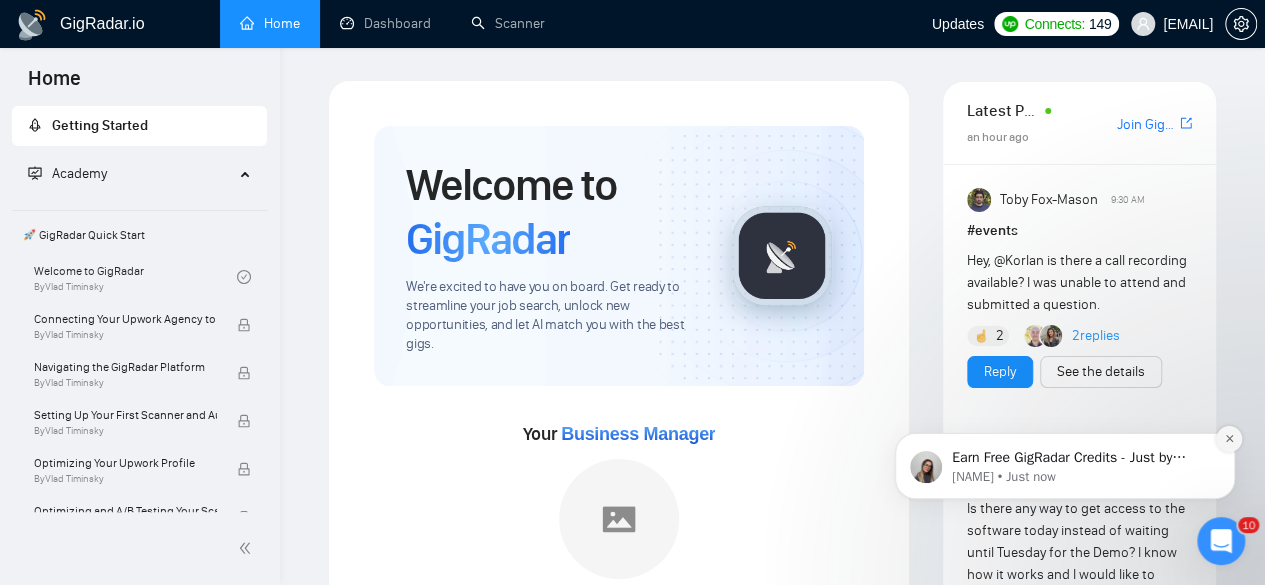 click 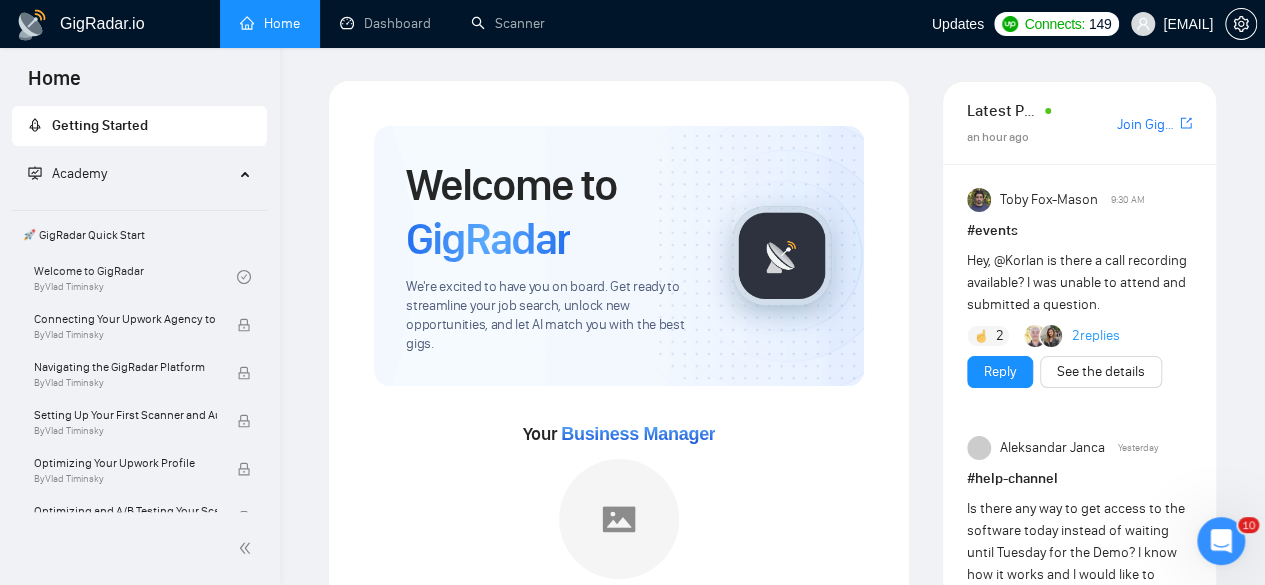 click at bounding box center (1221, 541) 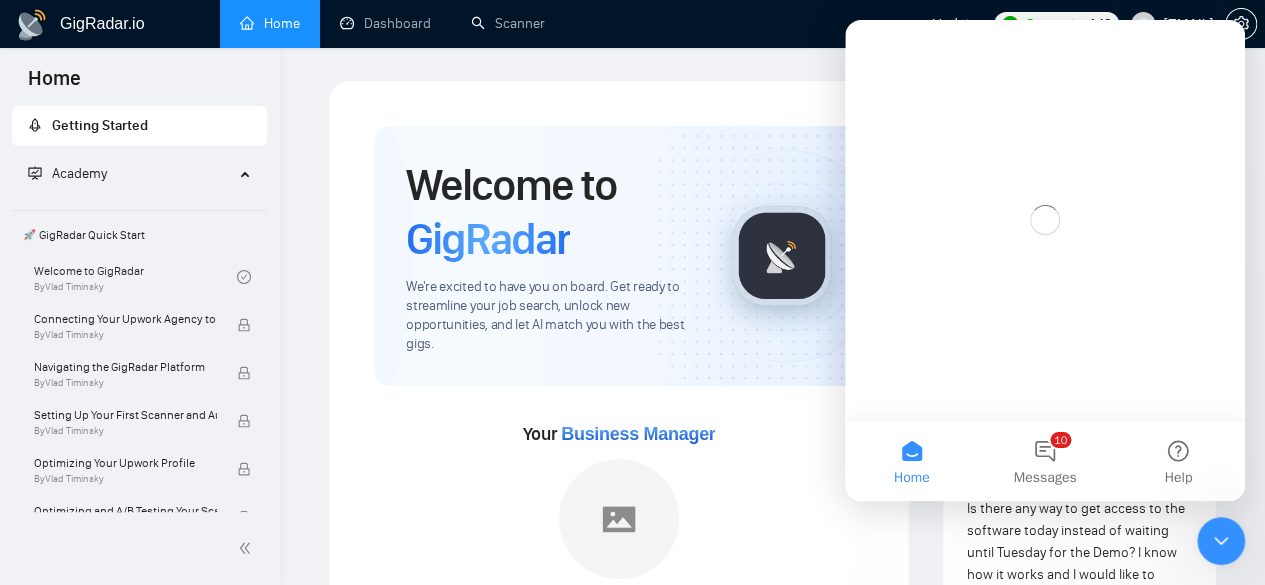 scroll, scrollTop: 0, scrollLeft: 0, axis: both 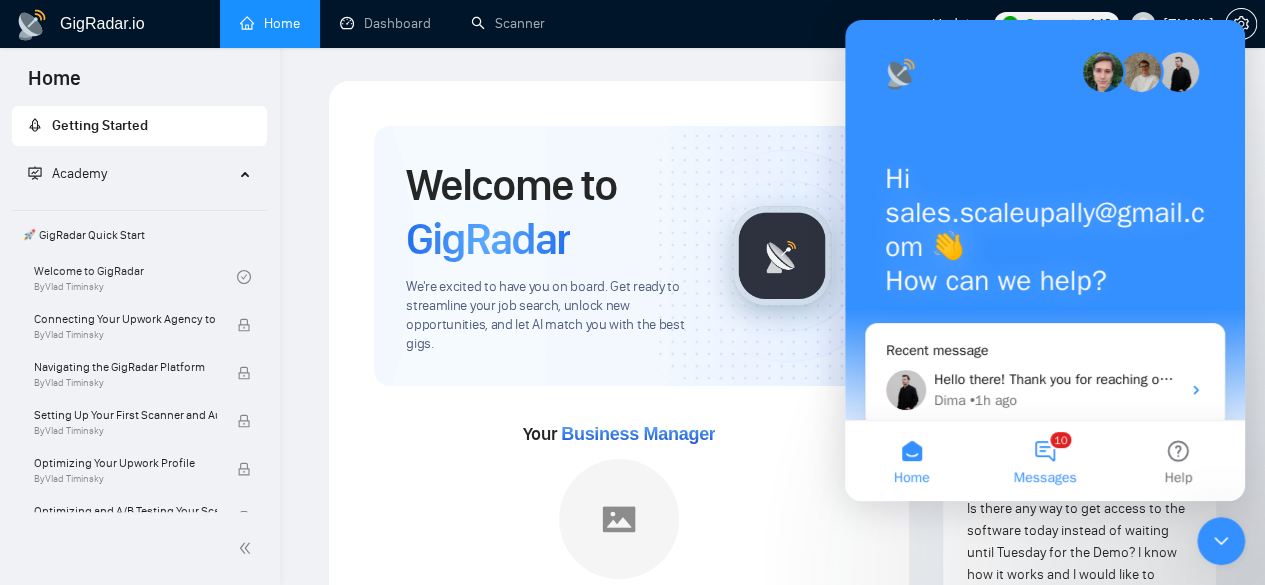 drag, startPoint x: 1056, startPoint y: 297, endPoint x: 1067, endPoint y: 454, distance: 157.38487 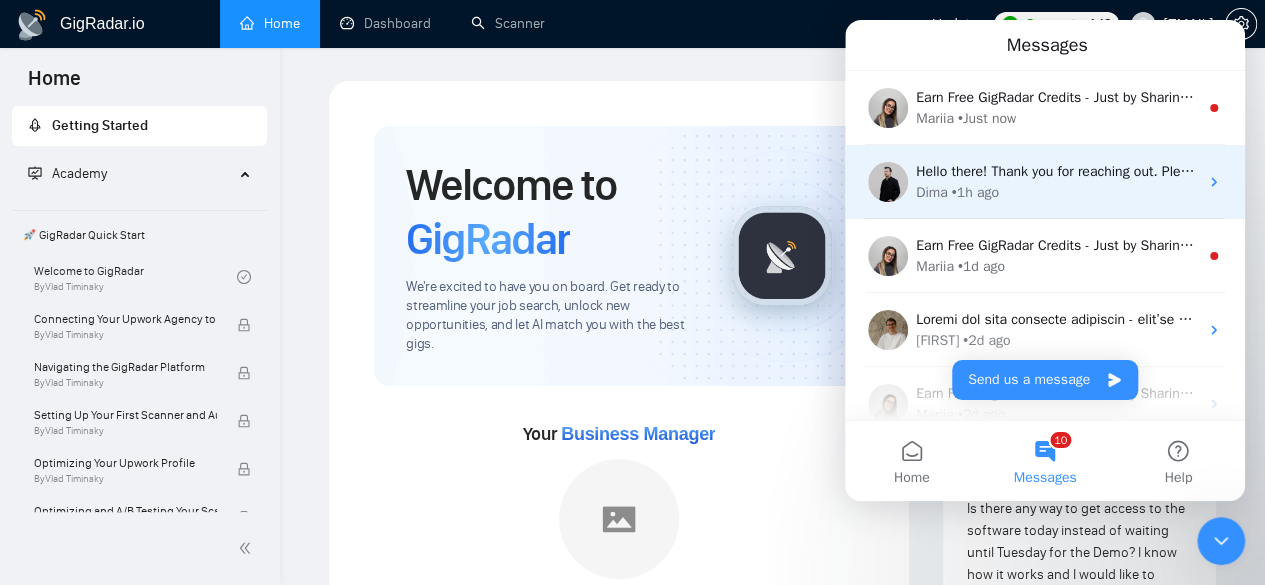 click on "Hello there!  Thank you for reaching out.   Please let us know more details about which jobs were skipped by our scanners and what approach you used before to test them 🙏" at bounding box center [1445, 171] 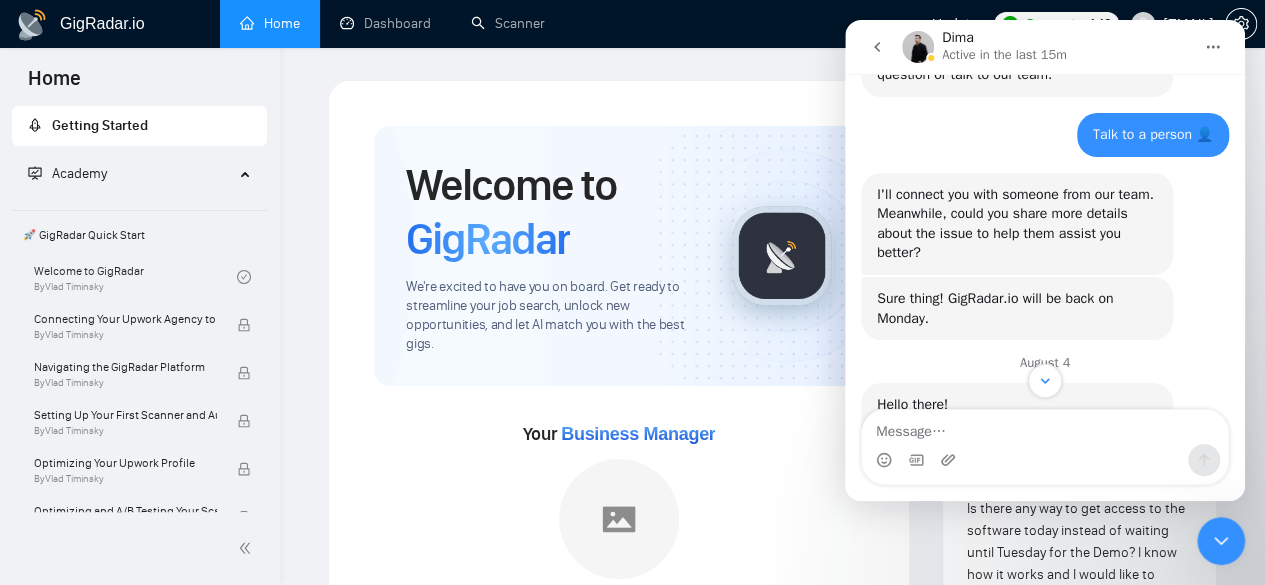 scroll, scrollTop: 1162, scrollLeft: 0, axis: vertical 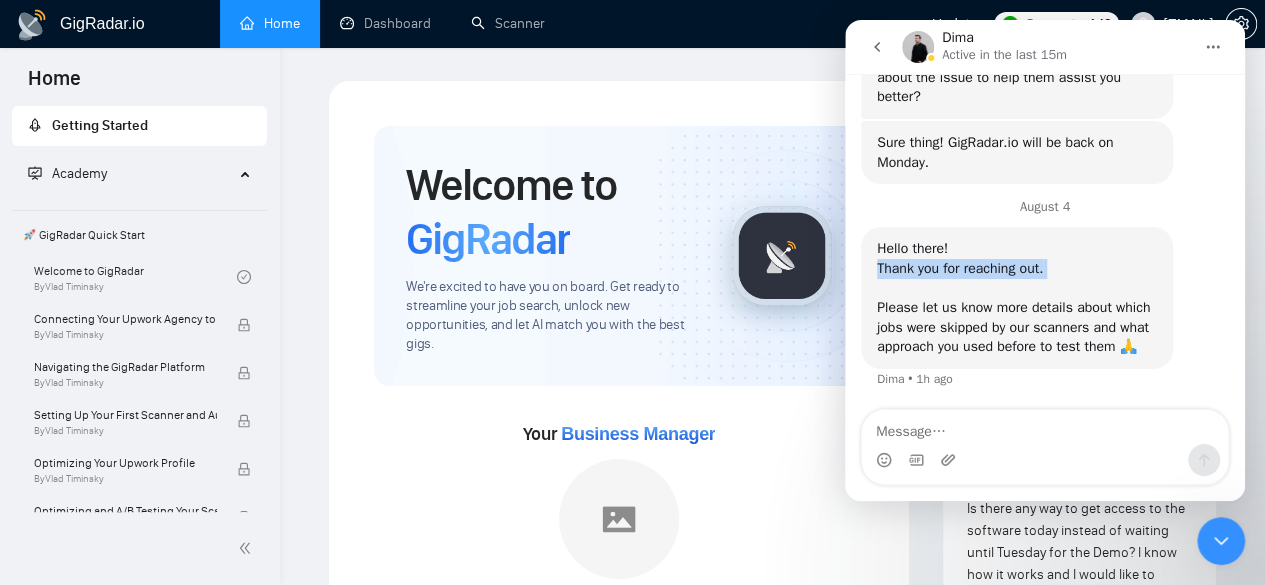 drag, startPoint x: 879, startPoint y: 269, endPoint x: 1077, endPoint y: 281, distance: 198.3633 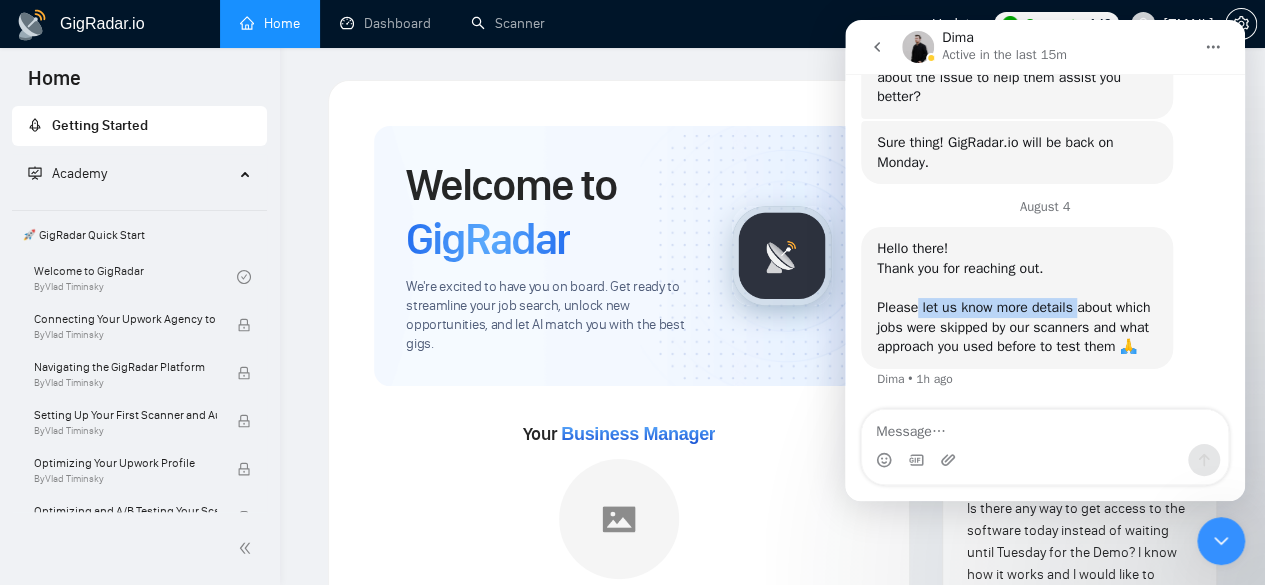 drag, startPoint x: 917, startPoint y: 312, endPoint x: 1093, endPoint y: 299, distance: 176.47946 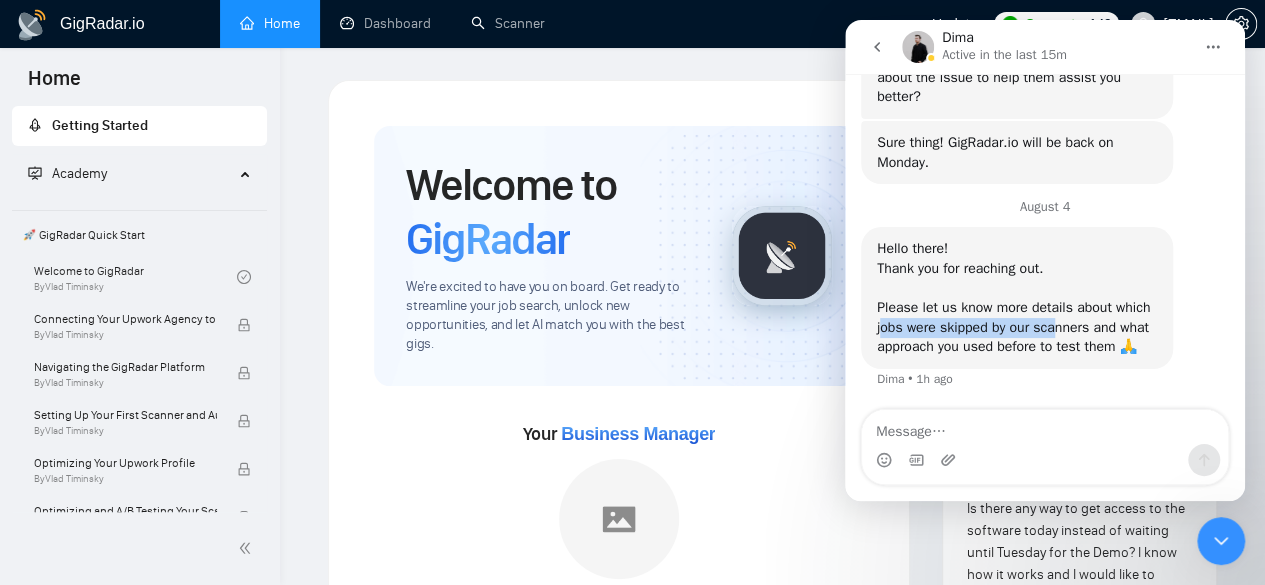 drag, startPoint x: 883, startPoint y: 329, endPoint x: 1059, endPoint y: 326, distance: 176.02557 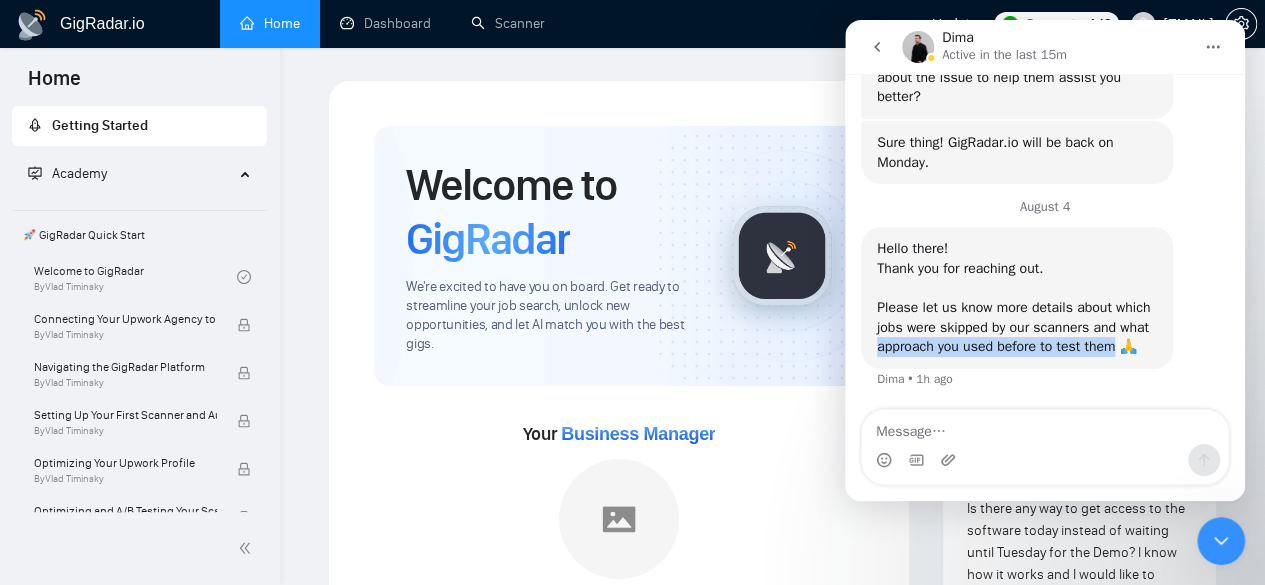 drag, startPoint x: 875, startPoint y: 343, endPoint x: 1117, endPoint y: 349, distance: 242.07437 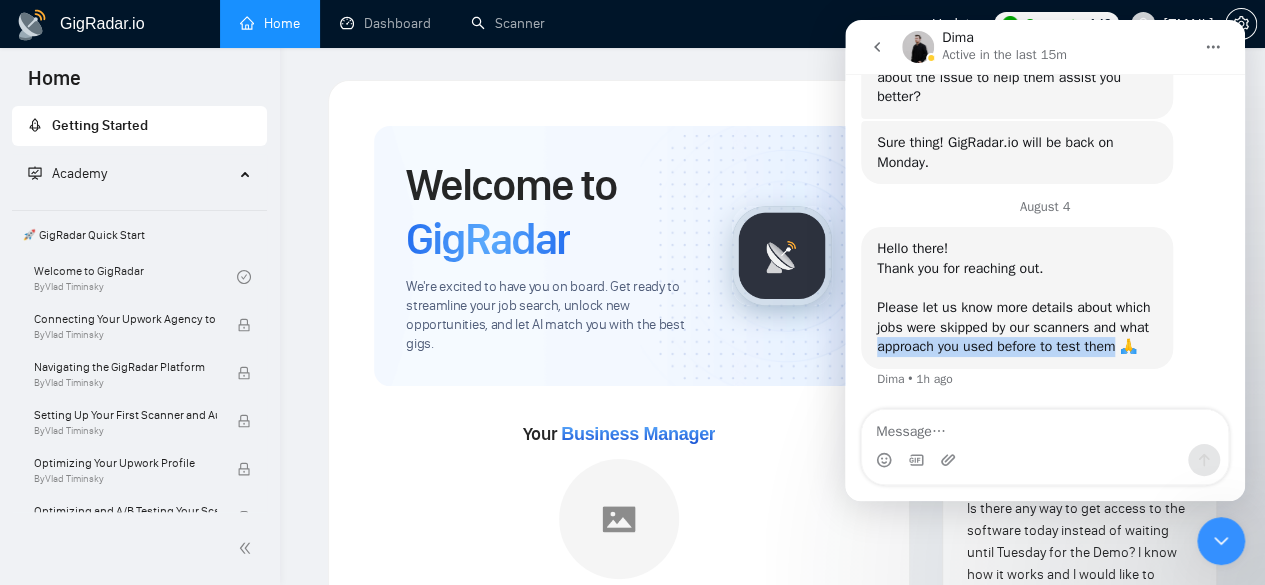 click on "Hello there! Thank you for reaching out. Please let us know more details about which jobs were skipped by our scanners and what approach you used before to test them 🙏 [NAME] • 1h ago" at bounding box center [1045, 320] 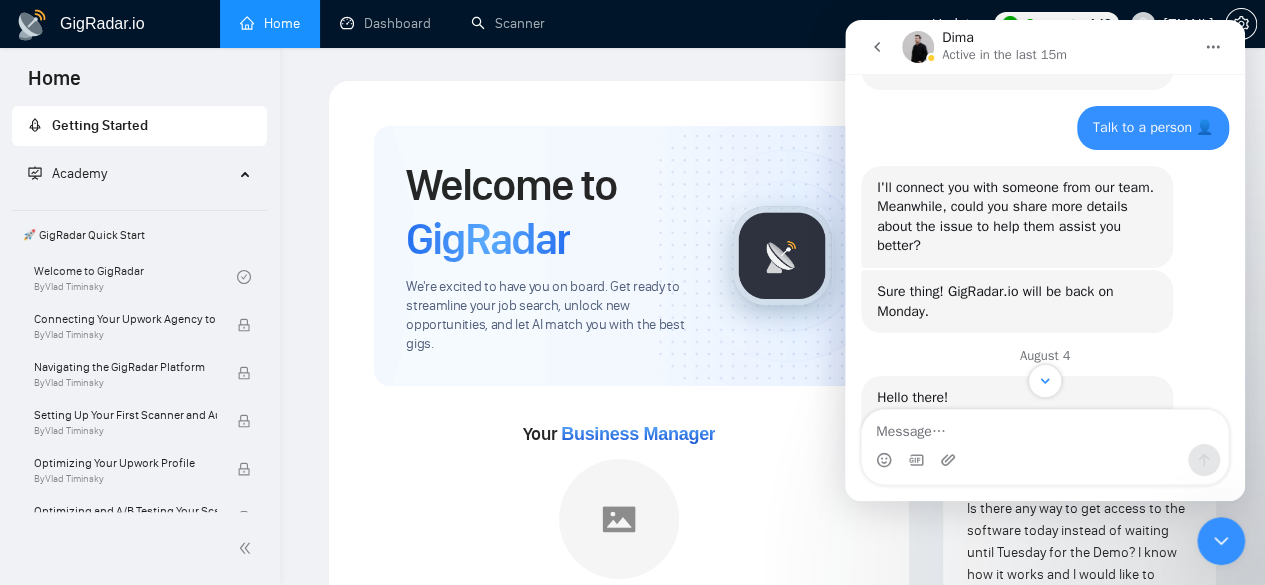 scroll, scrollTop: 1162, scrollLeft: 0, axis: vertical 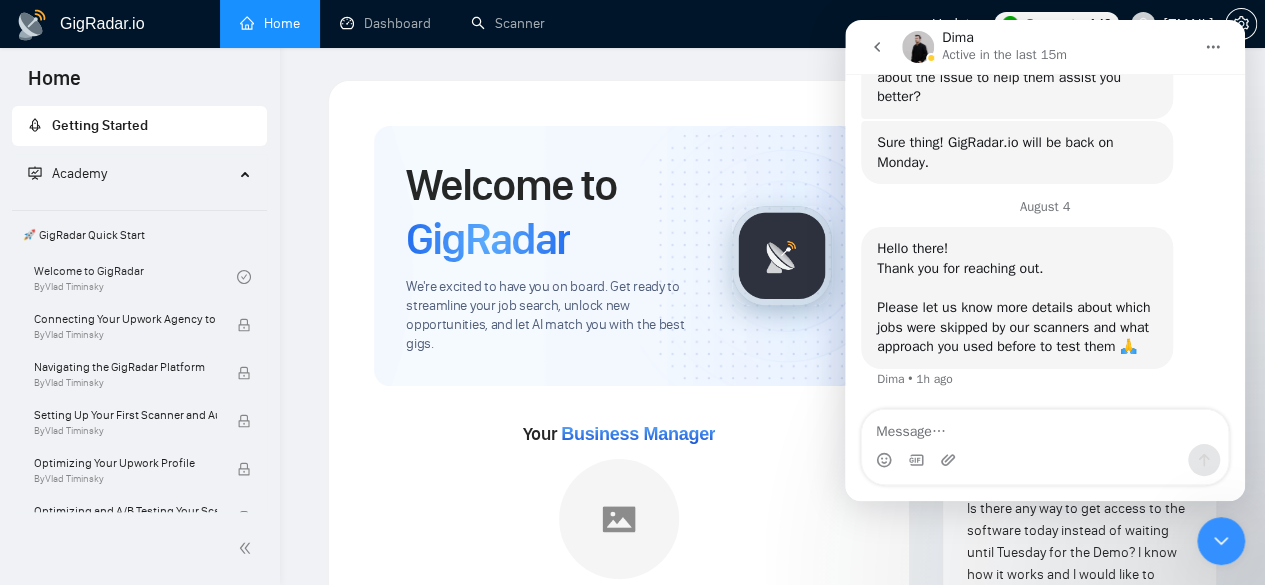 click on "GigRadar.io Home Dashboard Scanner Updates Connects: 149 [EMAIL] Welcome to GigRadar We're excited to have you on board. Get ready to streamline your job search, unlock new opportunities, and let AI match you with the best gigs. Your Business Manager [NAME] [NAME] Yaay! We have successfully added [NAME] [NAME] to your agency. Set up your Country-Specific Business Manager Set up your United States or United Kingdom Business Manager to access country-specific opportunities. Contact our team GigRadar Automation Set Up a Scanner Enable the scanner for AI matching and real-time job alerts. Enable Opportunity Alerts Keep updated on top matches and new jobs. Enable Automatic Proposal Send Never miss any opportunities. GigRadar Community Join GigRadar Community Connect with the GigRadar Slack Community for updates, job opportunities, partnerships, and support. Make your First Post Make your first post on GigRadar community. Level Up Your Skill Explore Academy" at bounding box center [772, 1069] 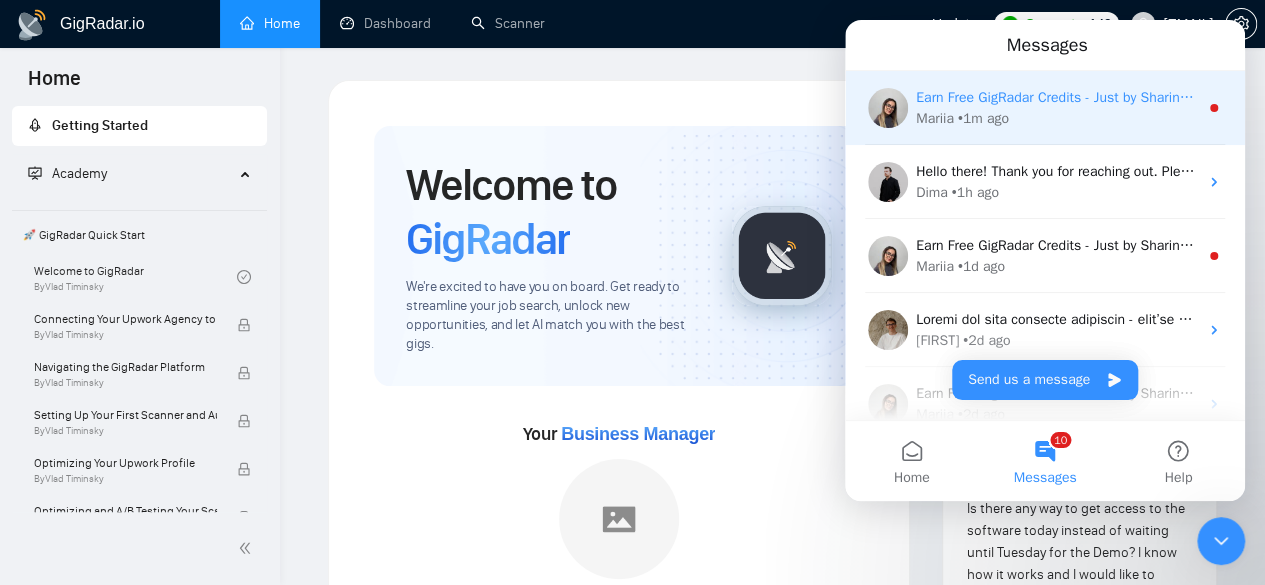 click on "Earn Free GigRadar Credits - Just by Sharing Your Story! 💬 Want more credits for sending proposals? It’s simple - share, inspire, and get rewarded! 🤫 Here’s how you can earn free credits: Introduce yourself in the #intros channel of the GigRadar Upwork Community and grab +20 credits for sending bids., Post your success story (closed projects, high LRR, etc.) in the #general channel and claim +50 credits for sending bids. Why? GigRadar is building a powerful network of freelancers and agencies. We want you to make valuable connections, showcase your wins, and inspire others while getting rewarded! 🚀 Not a member yet? Join our Slack community now 👉 Join Slack Community Claiming your credits is easy: Reply to this message with a screenshot of your post, and our Tech Support Team will instantly top up your credits! 💸" at bounding box center (1057, 97) 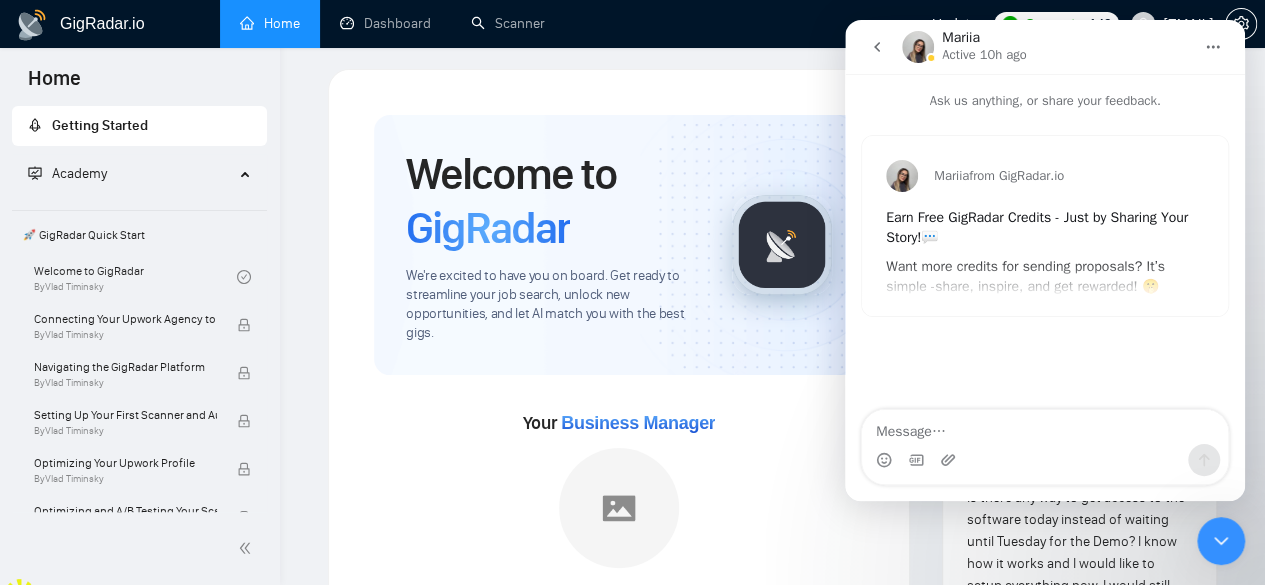 scroll, scrollTop: 0, scrollLeft: 0, axis: both 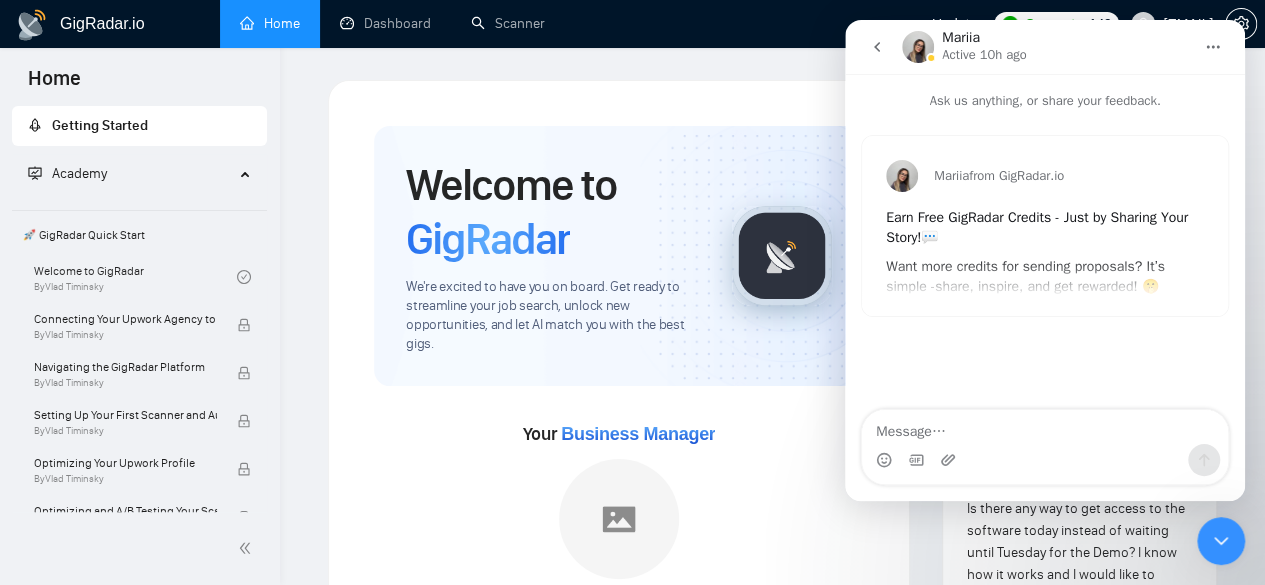 click on "Welcome to GigRadar We're excited to have you on board. Get ready to streamline your job search, unlock new opportunities, and let AI match you with the best gigs. Your Business Manager [NAME] [NAME] Yaay! We have successfully added [NAME] [NAME] to your agency. Set up your Country-Specific Business Manager Set up your United States or United Kingdom Business Manager to access country-specific opportunities. Contact our team GigRadar Automation Set Up a Scanner Enable the scanner for AI matching and real-time job alerts. Enable Opportunity Alerts Keep updated on top matches and new jobs. Enable Automatic Proposal Send Never miss any opportunities. GigRadar Community Join GigRadar Community Connect with the GigRadar Slack Community for updates, job opportunities, partnerships, and support. Make your First Post Make your first post on GigRadar community. Level Up Your Skill Explore Academy Open the Academy and open the first lesson. Finish Your First Academy Lesson" at bounding box center [619, 951] 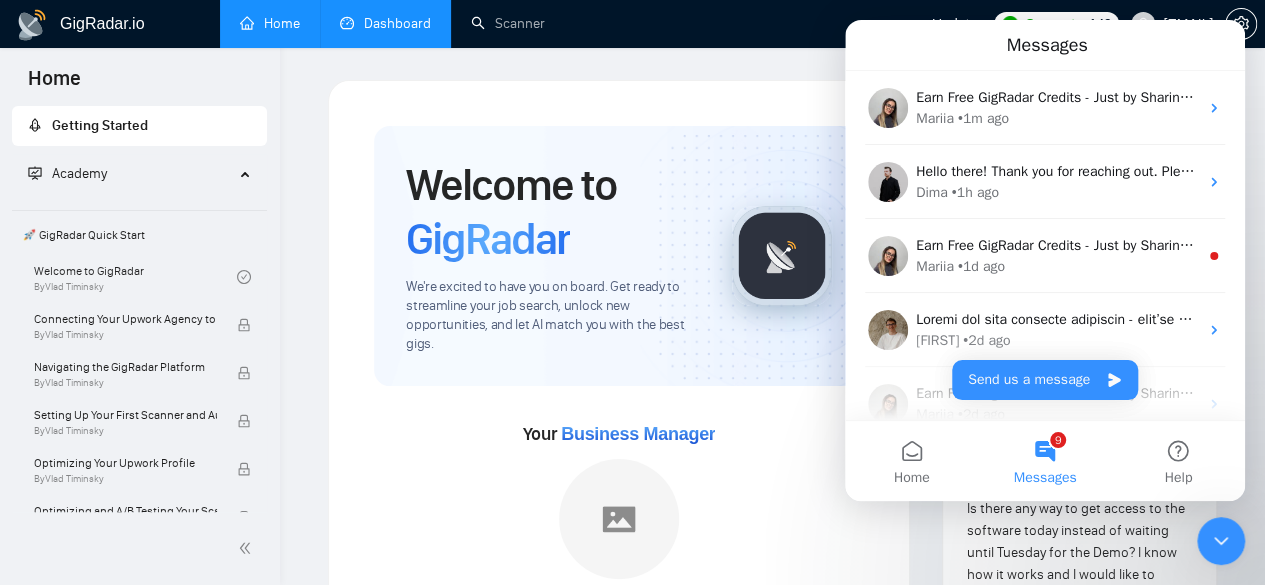 click on "Dashboard" at bounding box center [385, 23] 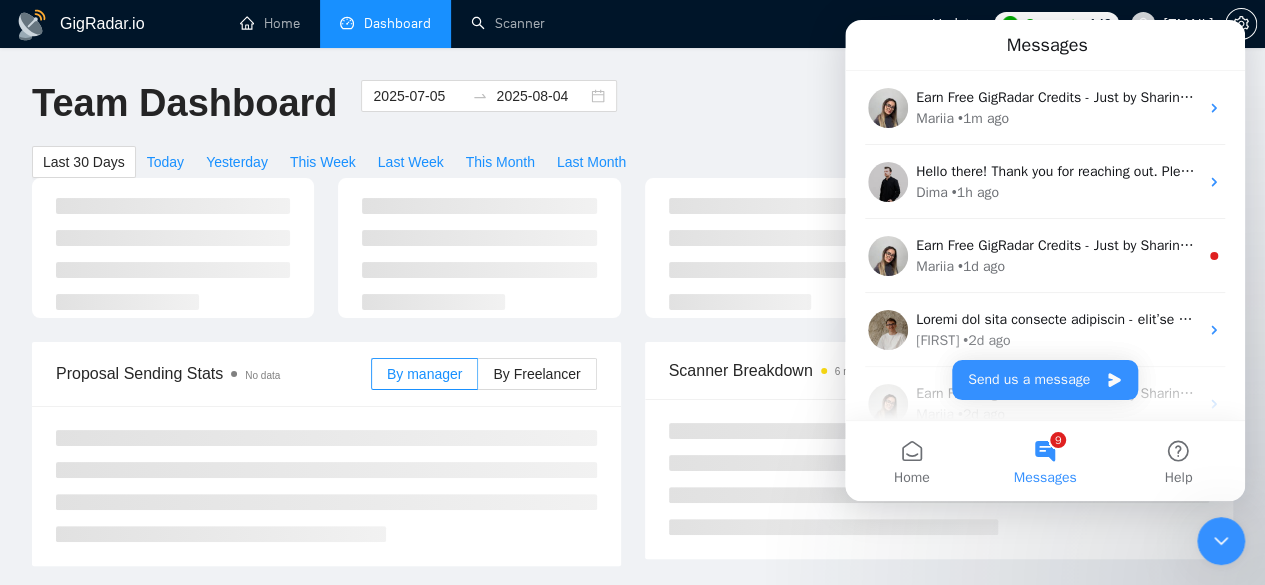 click at bounding box center (1221, 541) 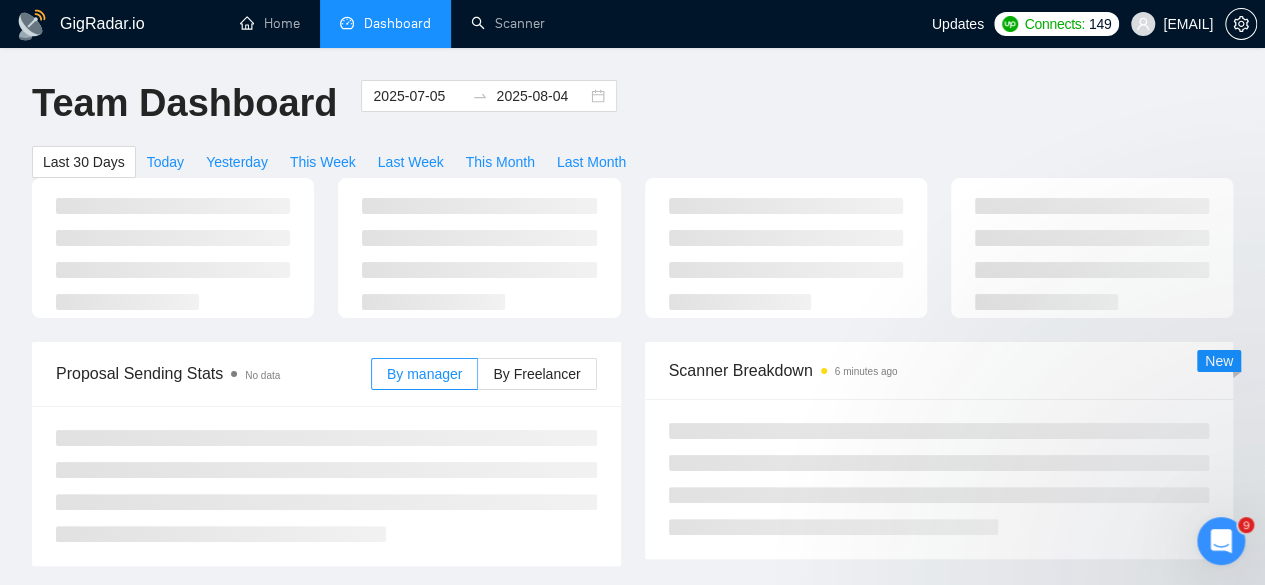 scroll, scrollTop: 0, scrollLeft: 0, axis: both 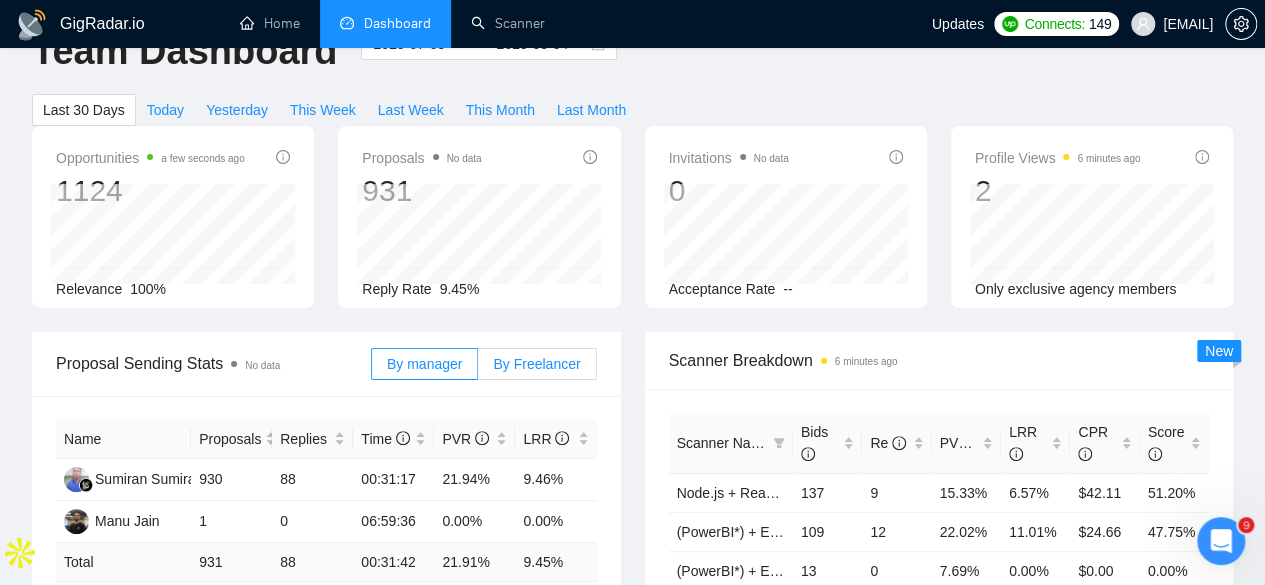 click on "By Freelancer" at bounding box center [536, 364] 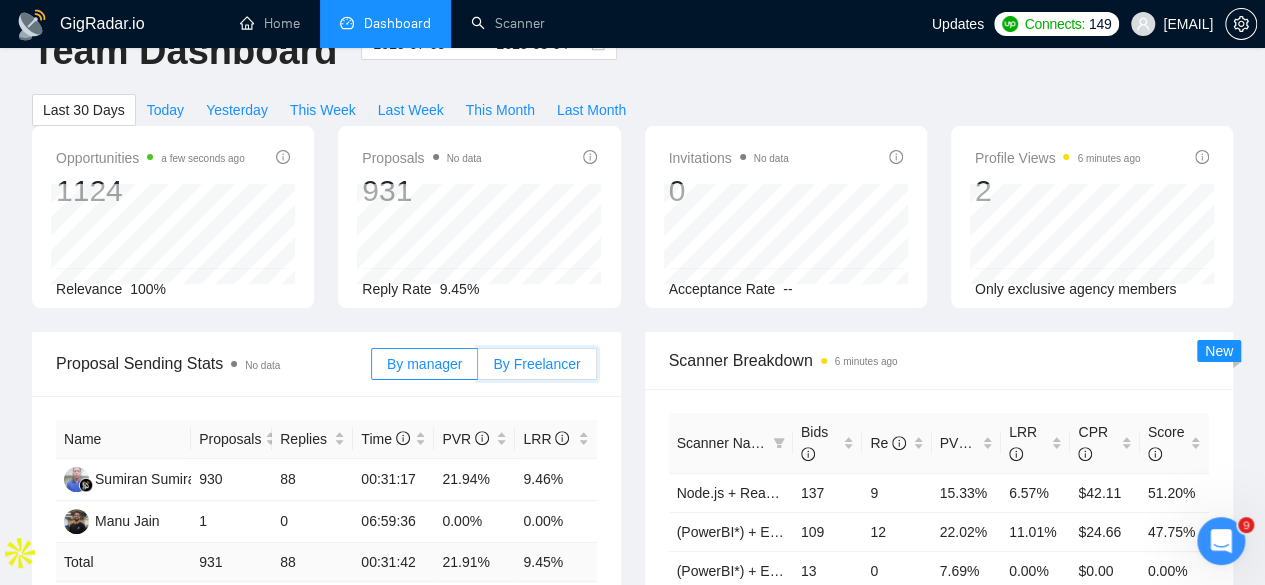 click on "By Freelancer" at bounding box center [478, 369] 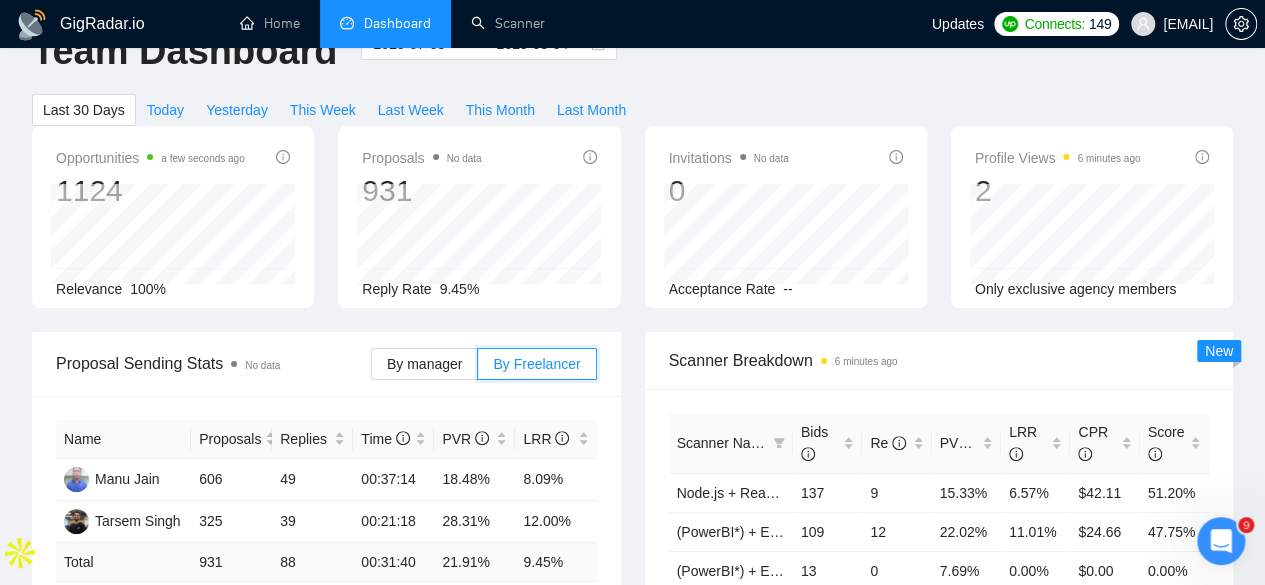 scroll, scrollTop: 0, scrollLeft: 0, axis: both 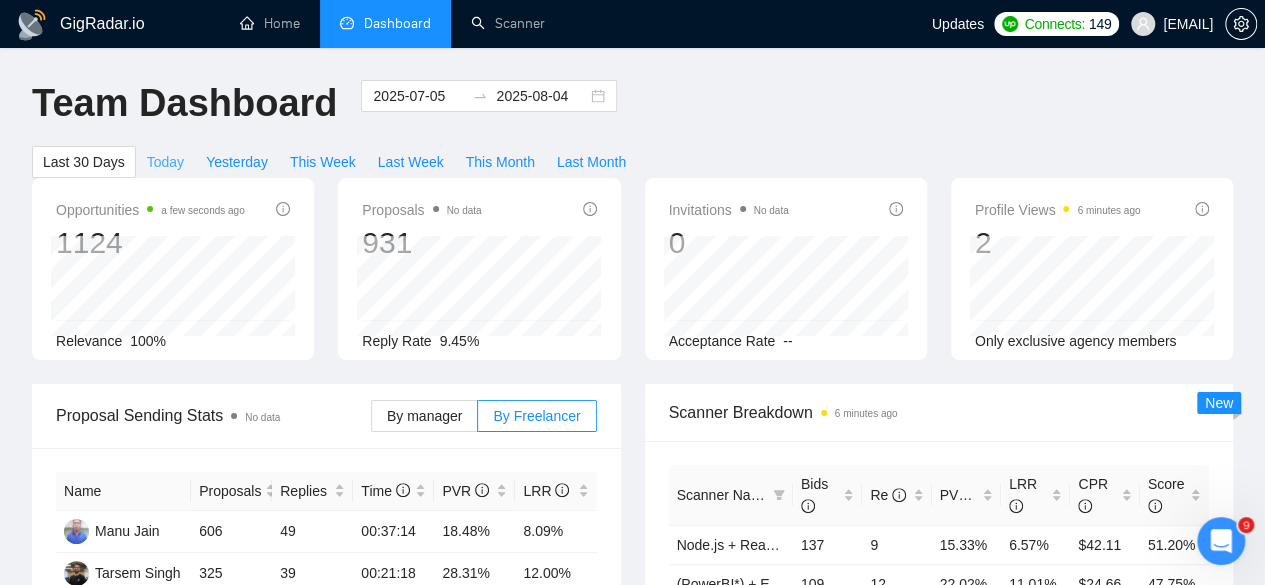 click on "Today" at bounding box center [165, 162] 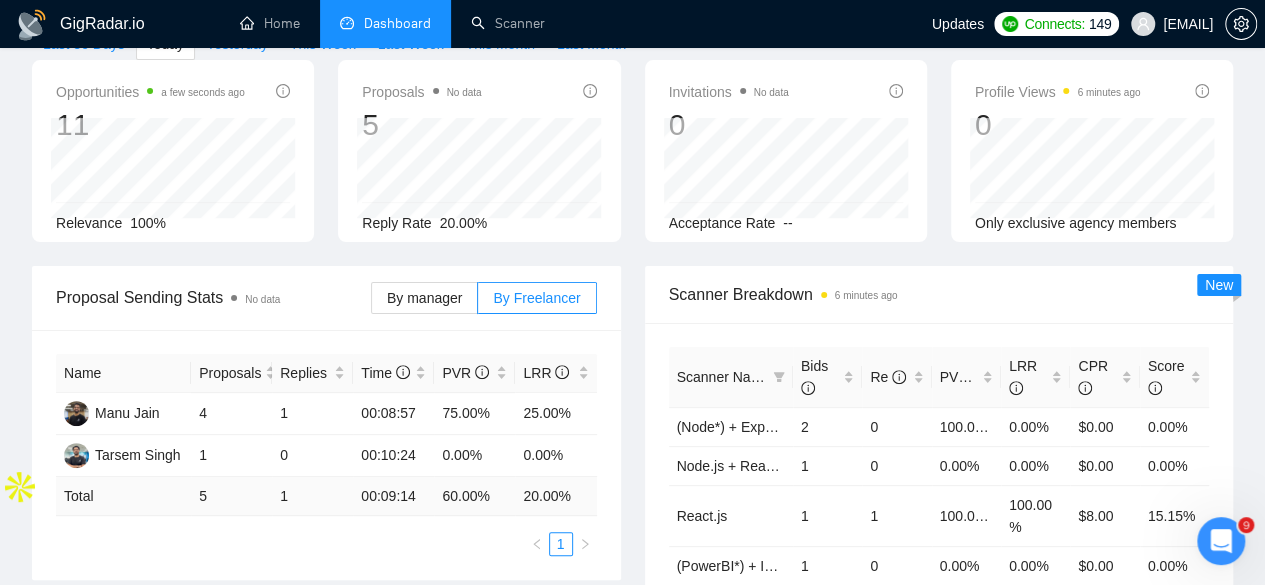 scroll, scrollTop: 0, scrollLeft: 0, axis: both 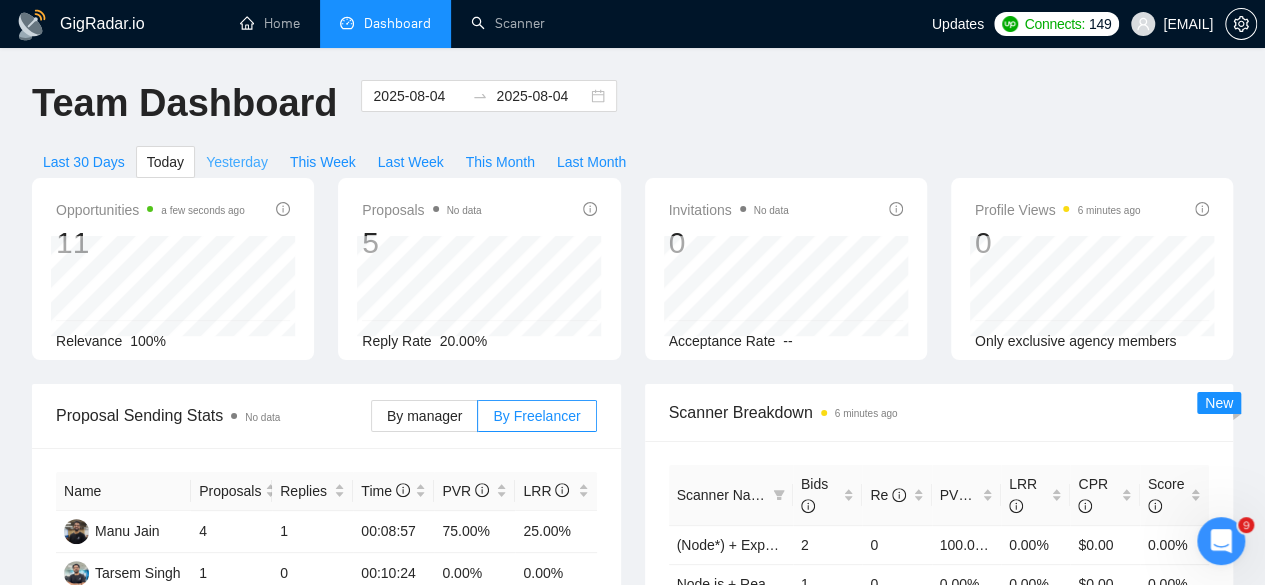 click on "Yesterday" at bounding box center [237, 162] 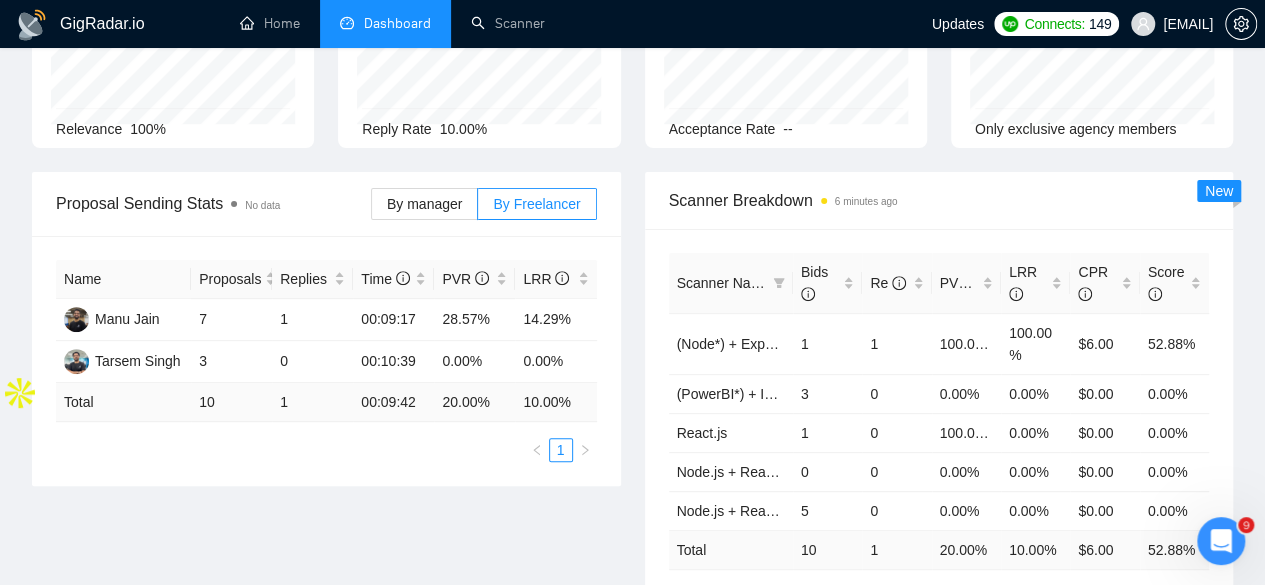 scroll, scrollTop: 0, scrollLeft: 0, axis: both 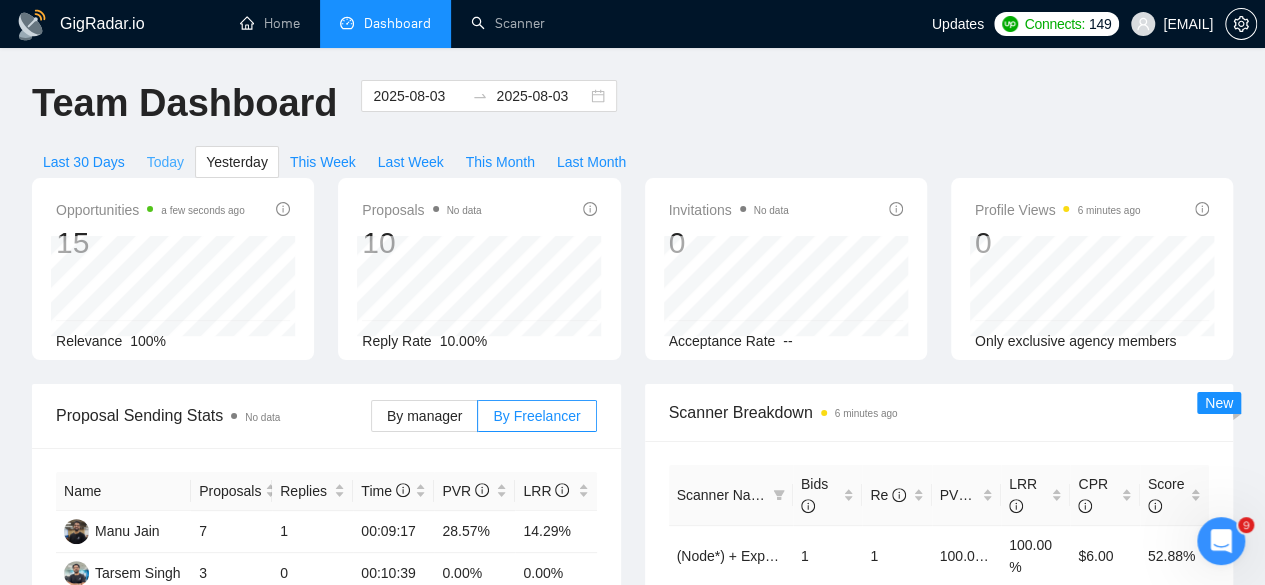click on "Today" at bounding box center (165, 162) 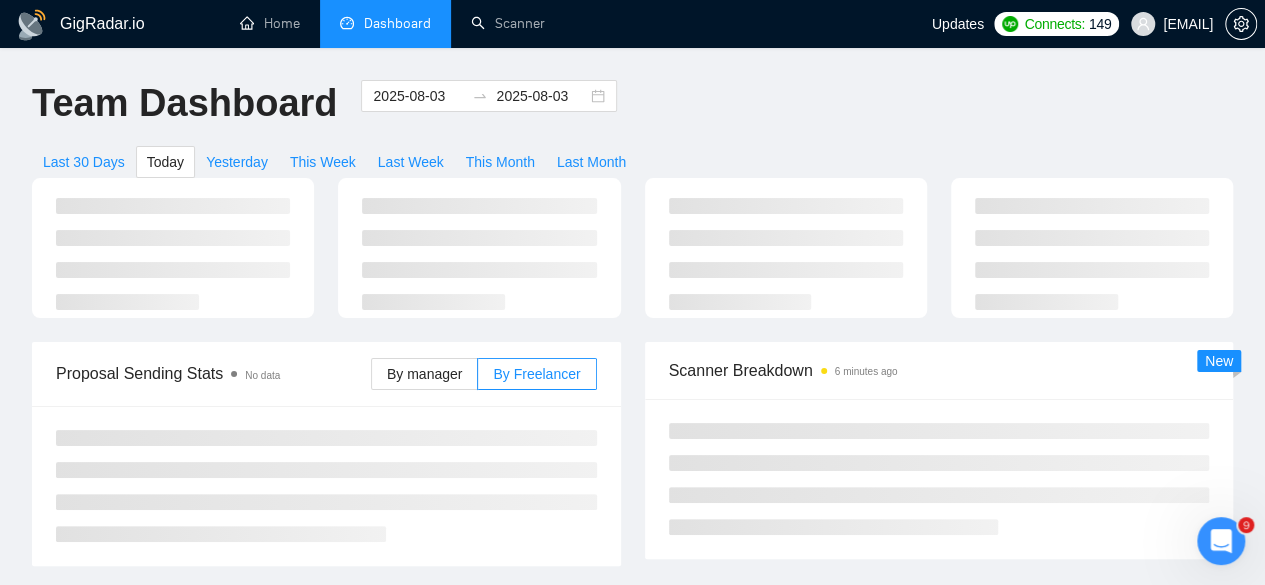 type on "2025-08-04" 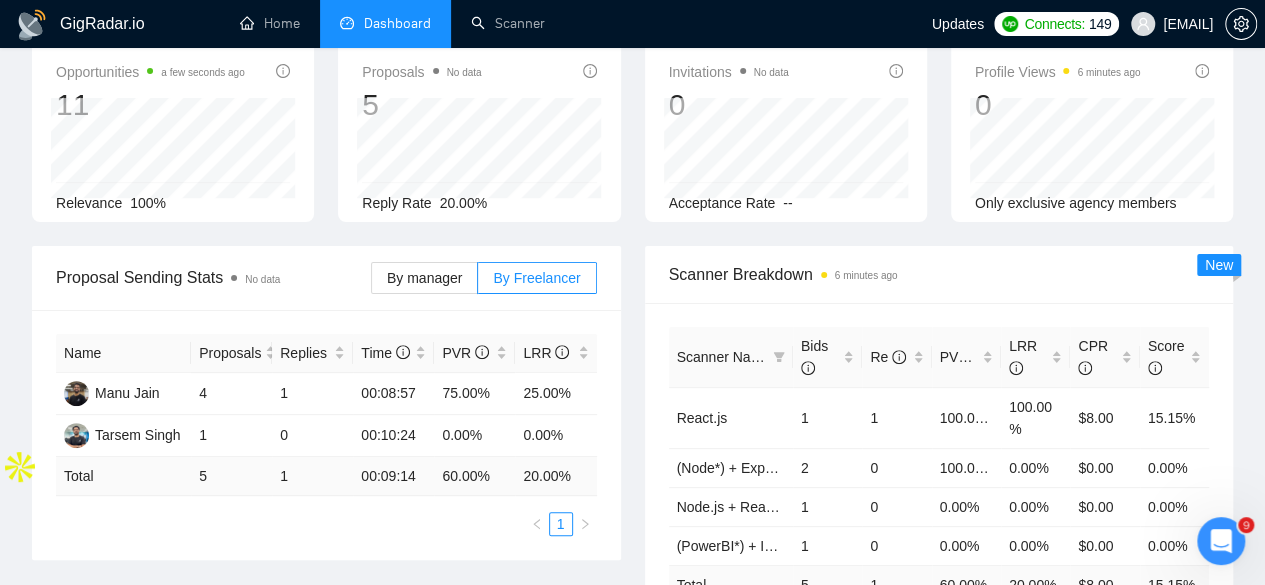 scroll, scrollTop: 0, scrollLeft: 0, axis: both 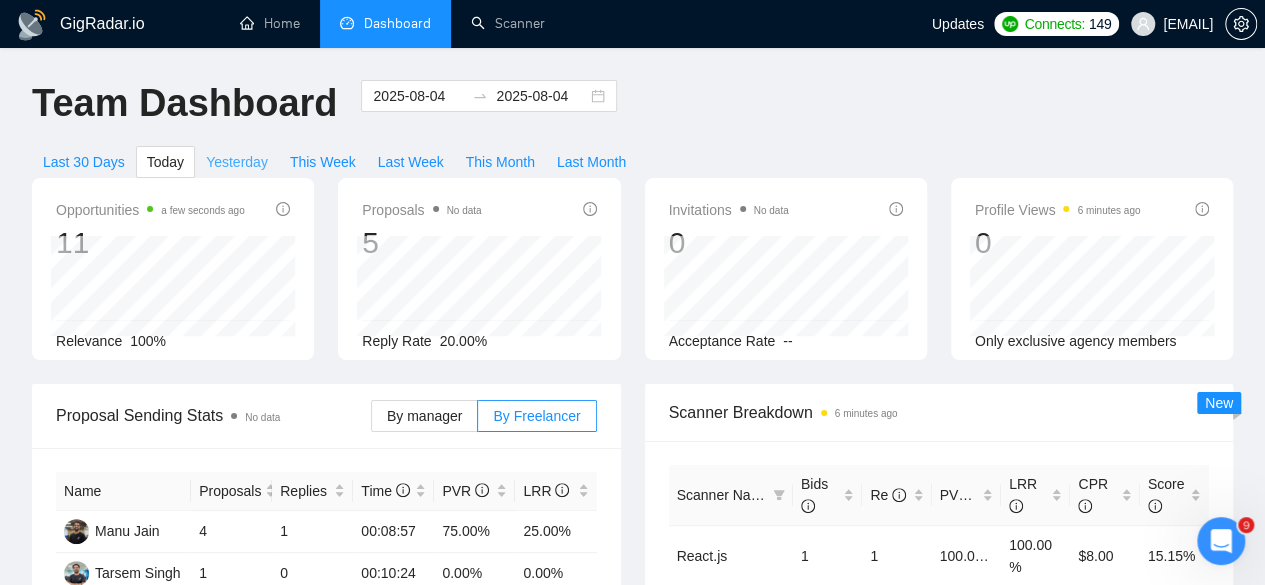 click on "Yesterday" at bounding box center [237, 162] 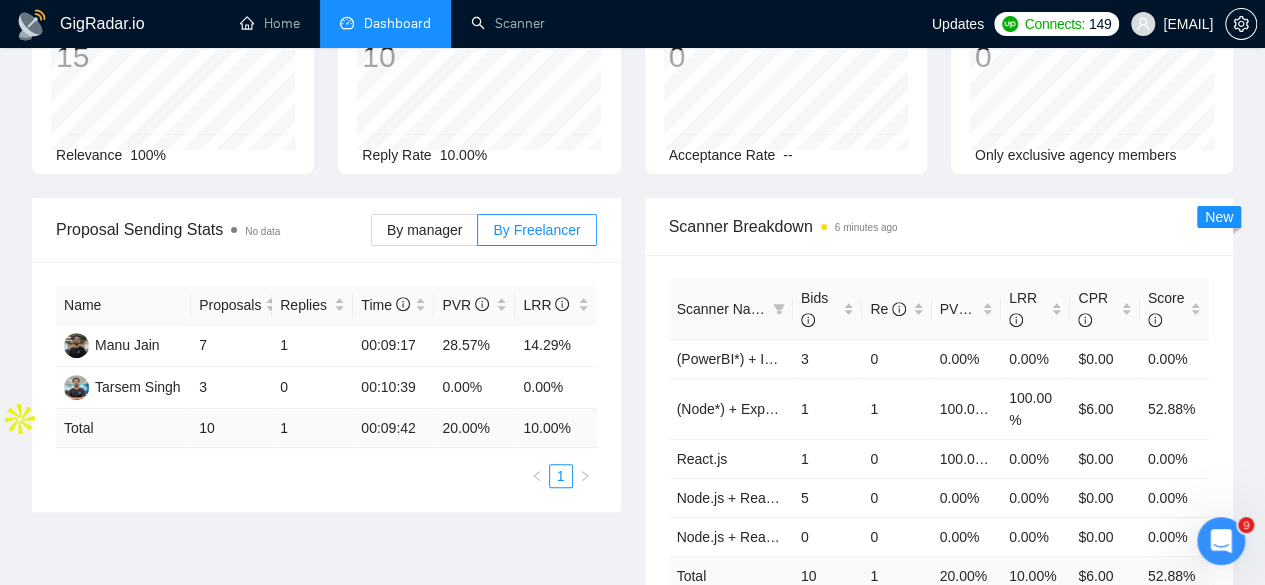 scroll, scrollTop: 0, scrollLeft: 0, axis: both 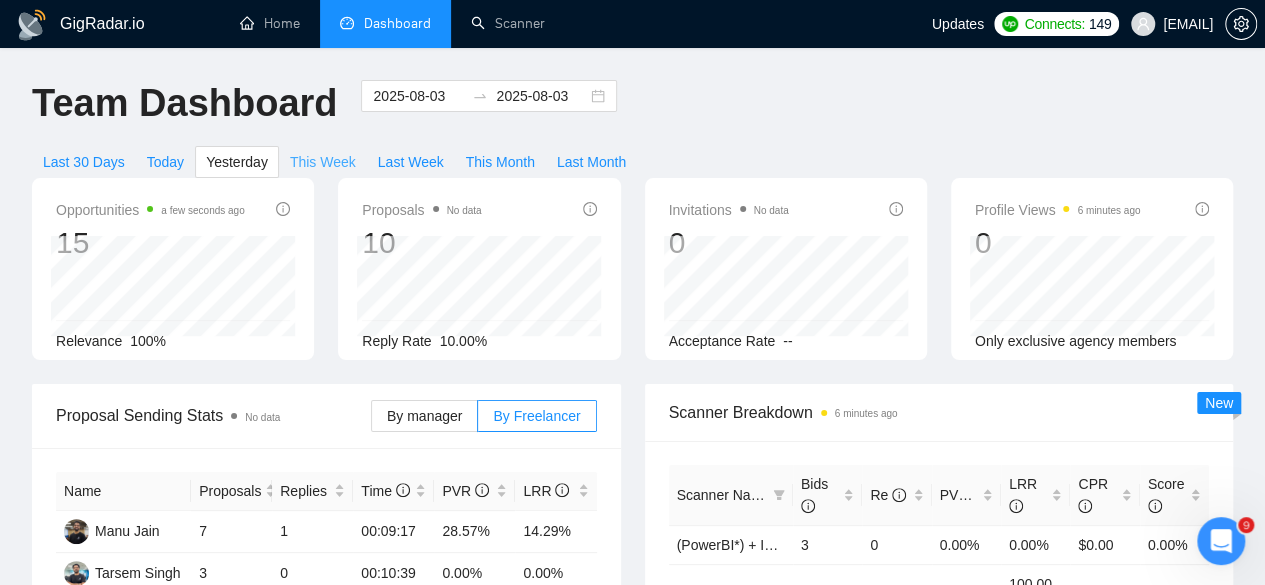 click on "This Week" at bounding box center (323, 162) 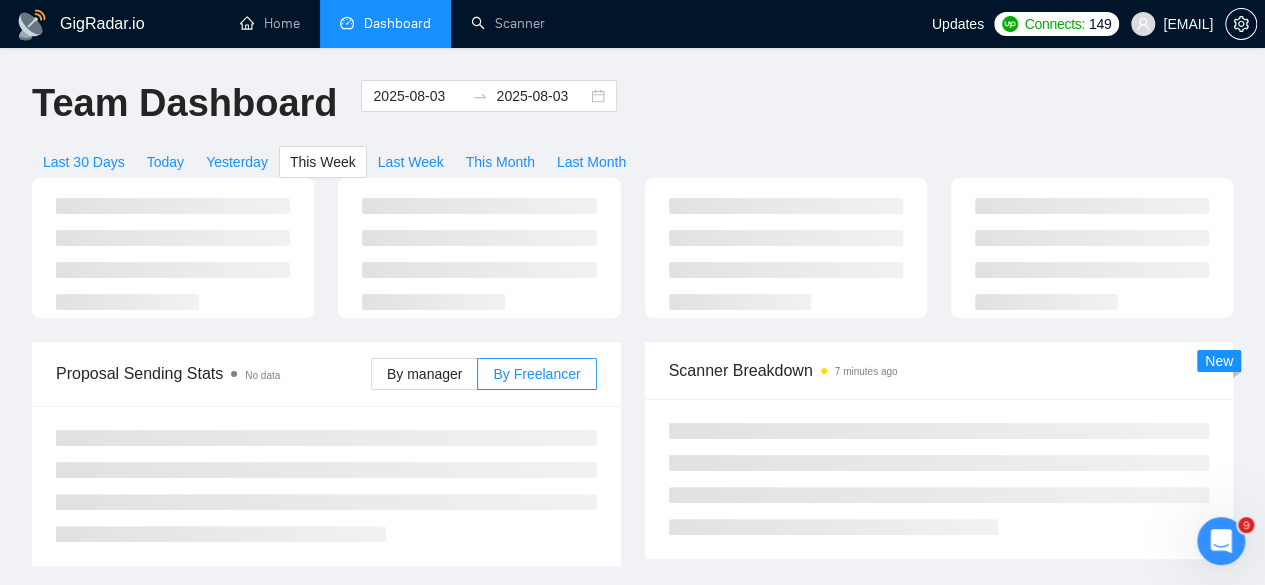 type on "2025-08-04" 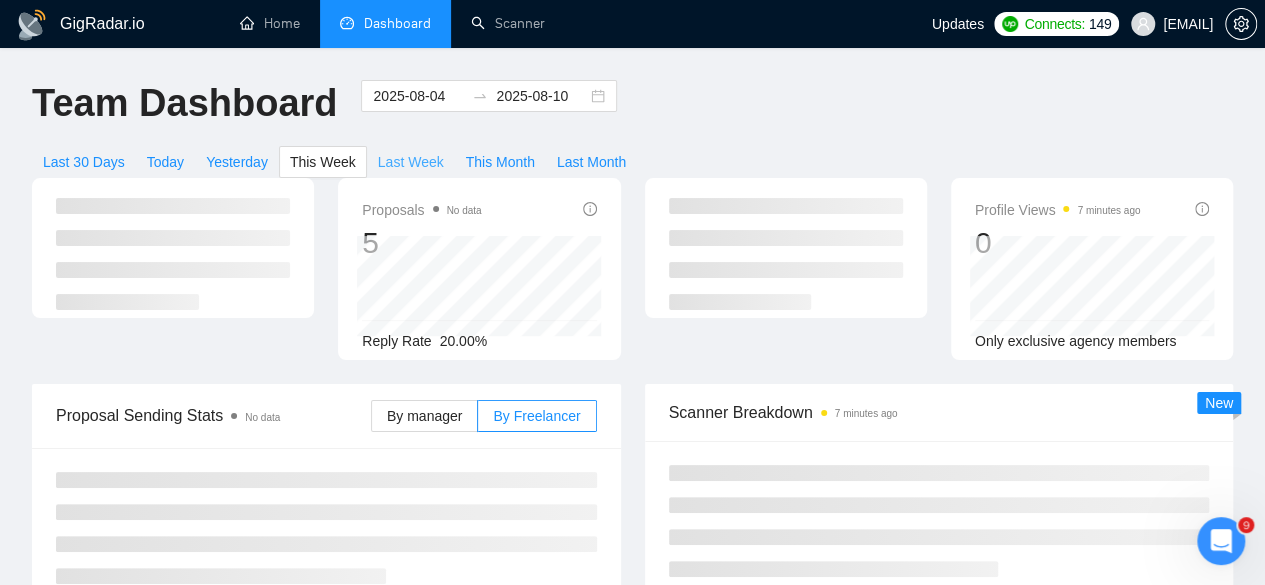 click on "Last Week" at bounding box center [411, 162] 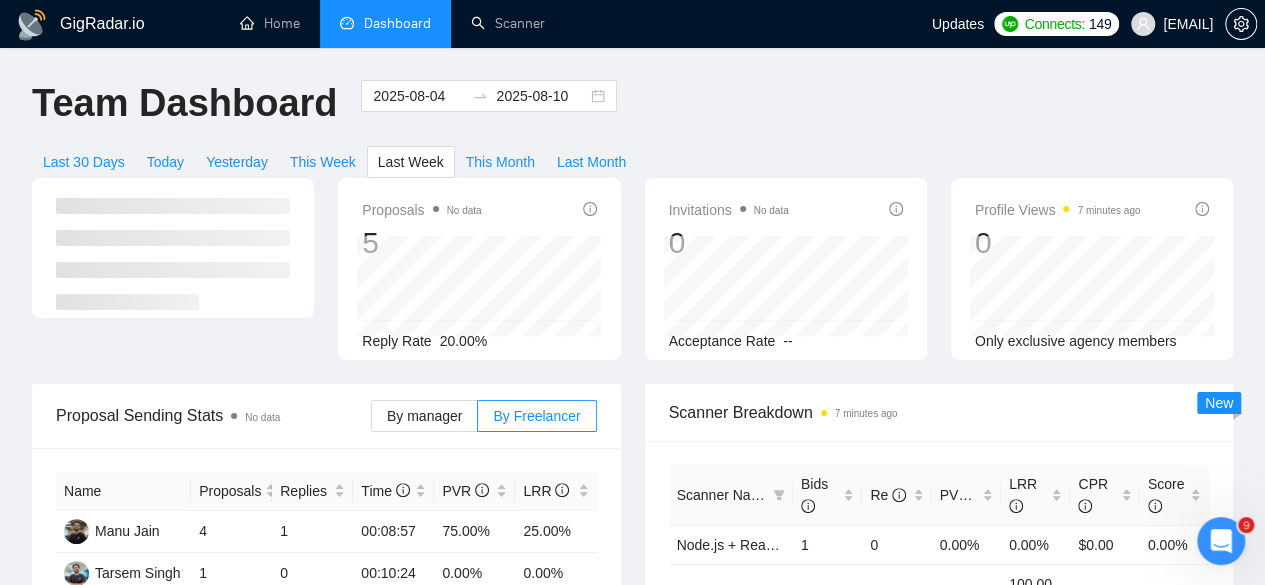 type on "2025-07-28" 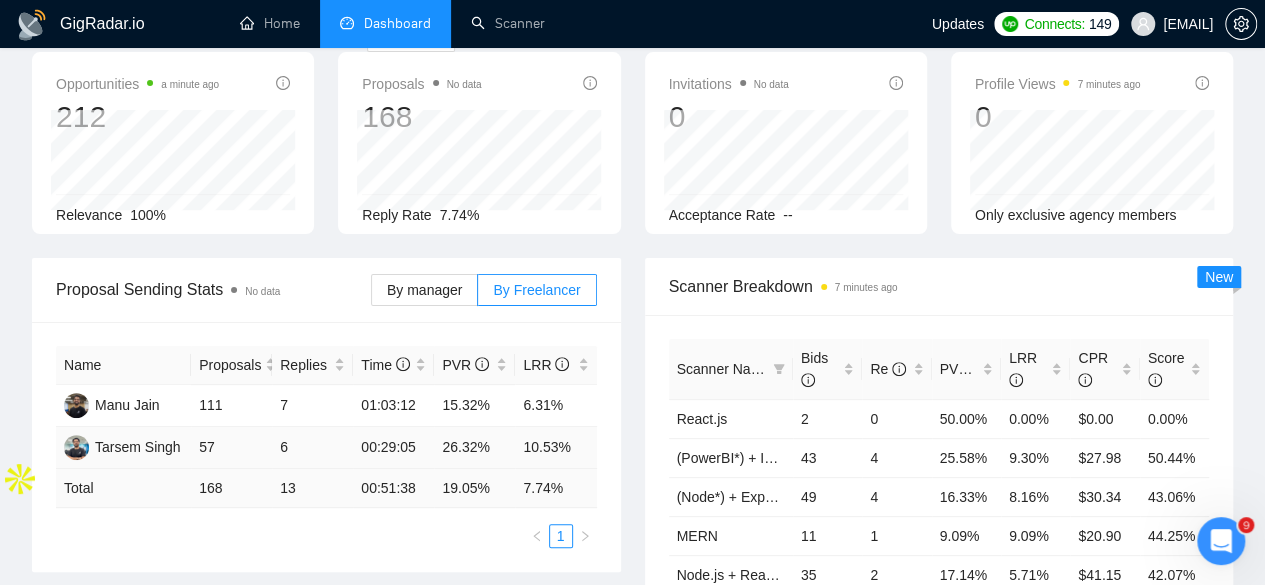 scroll, scrollTop: 0, scrollLeft: 0, axis: both 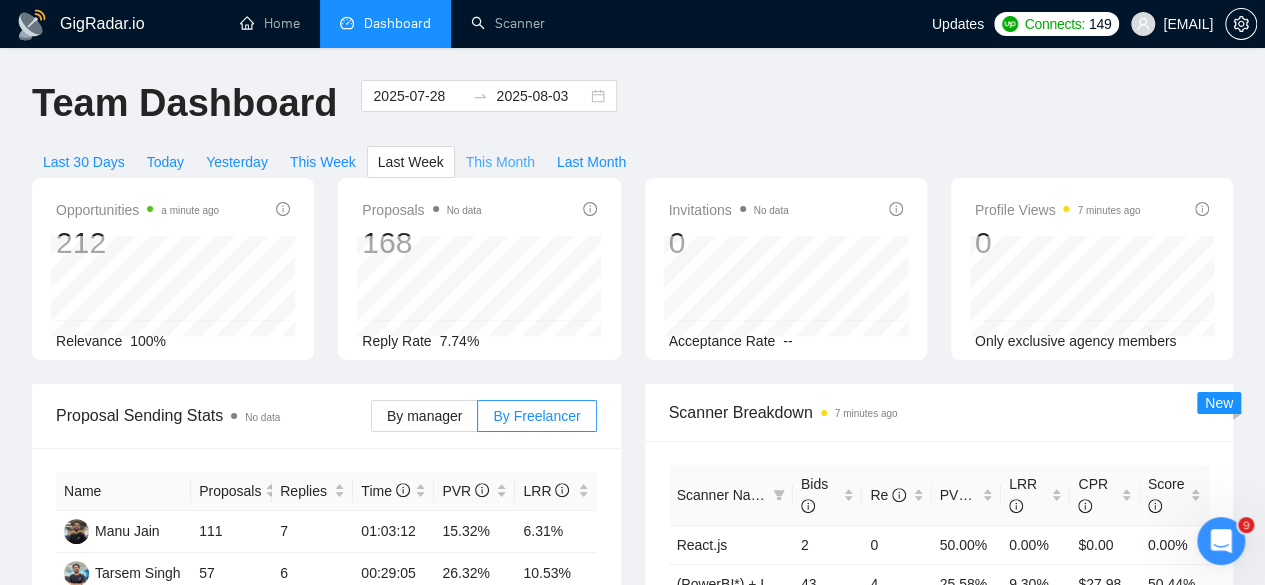 click on "This Month" at bounding box center [500, 162] 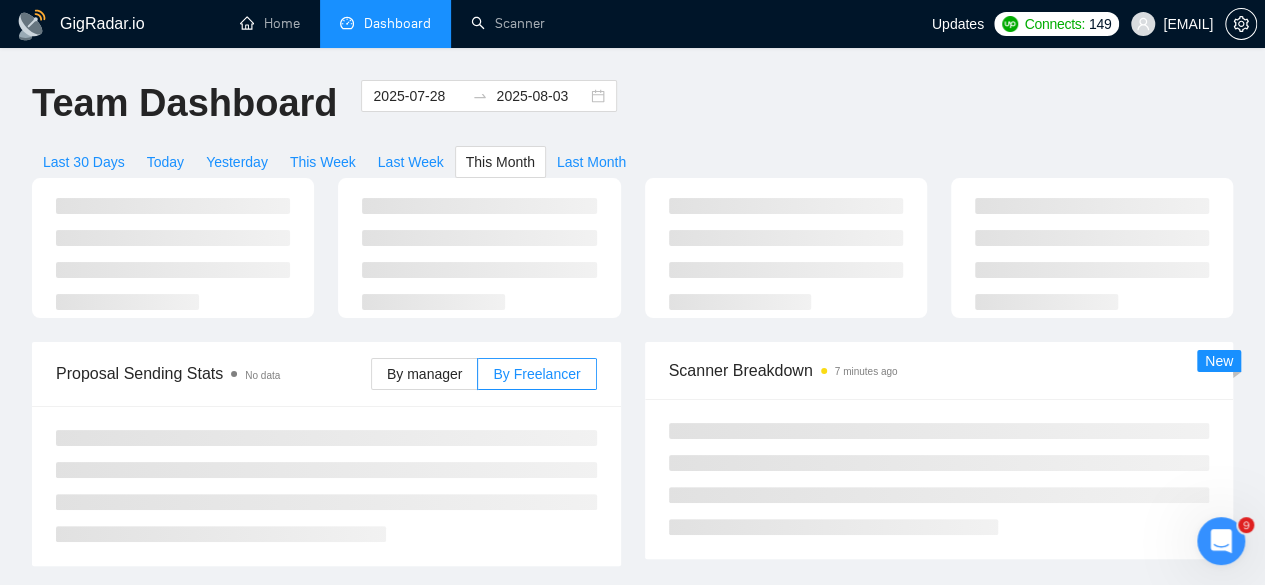 type on "2025-08-01" 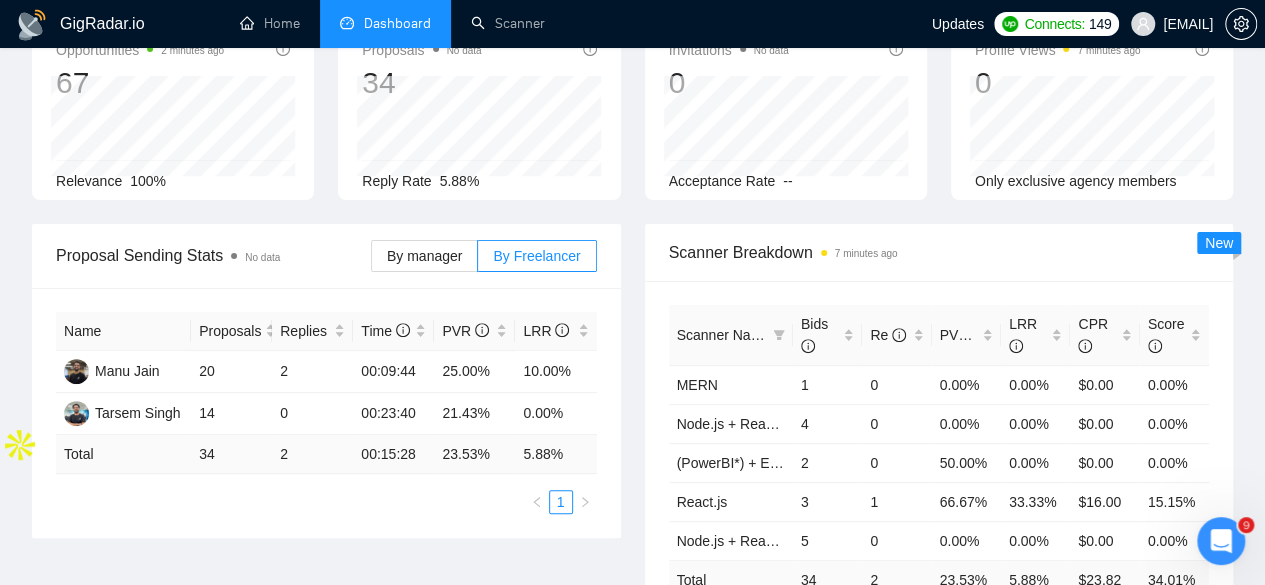 scroll, scrollTop: 0, scrollLeft: 0, axis: both 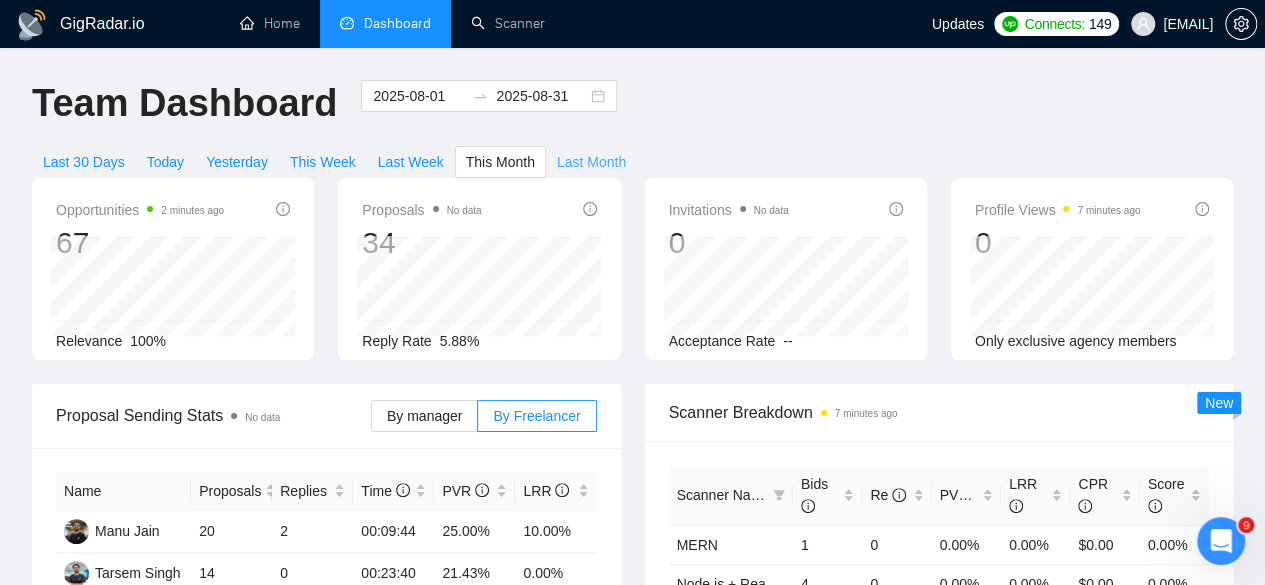 click on "Last Month" at bounding box center [591, 162] 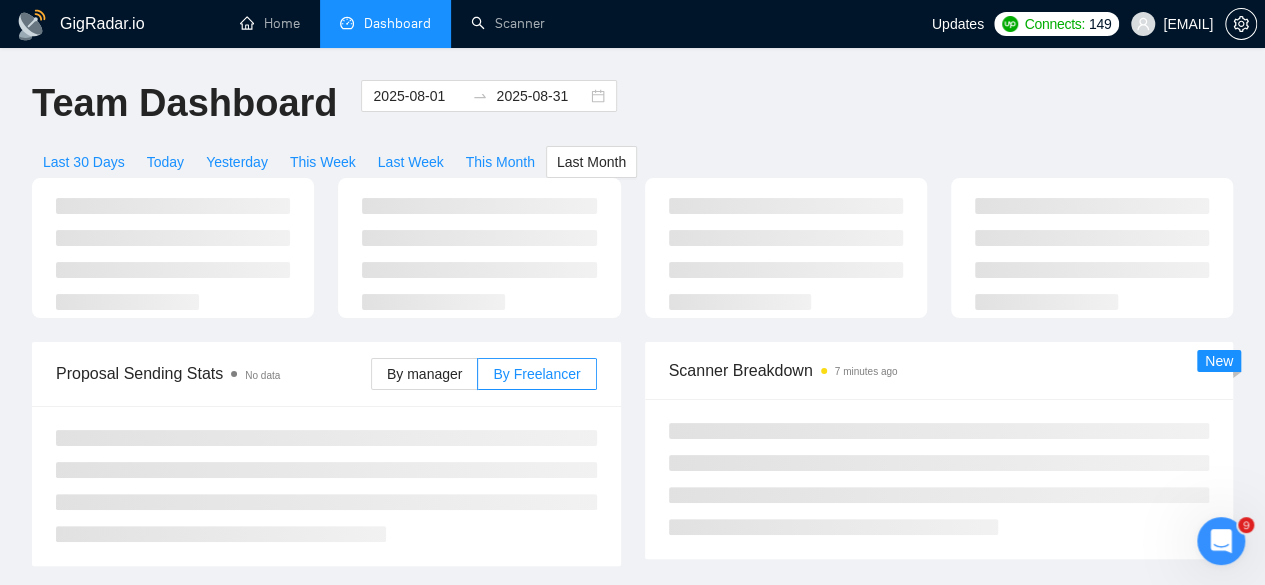 type on "2025-07-01" 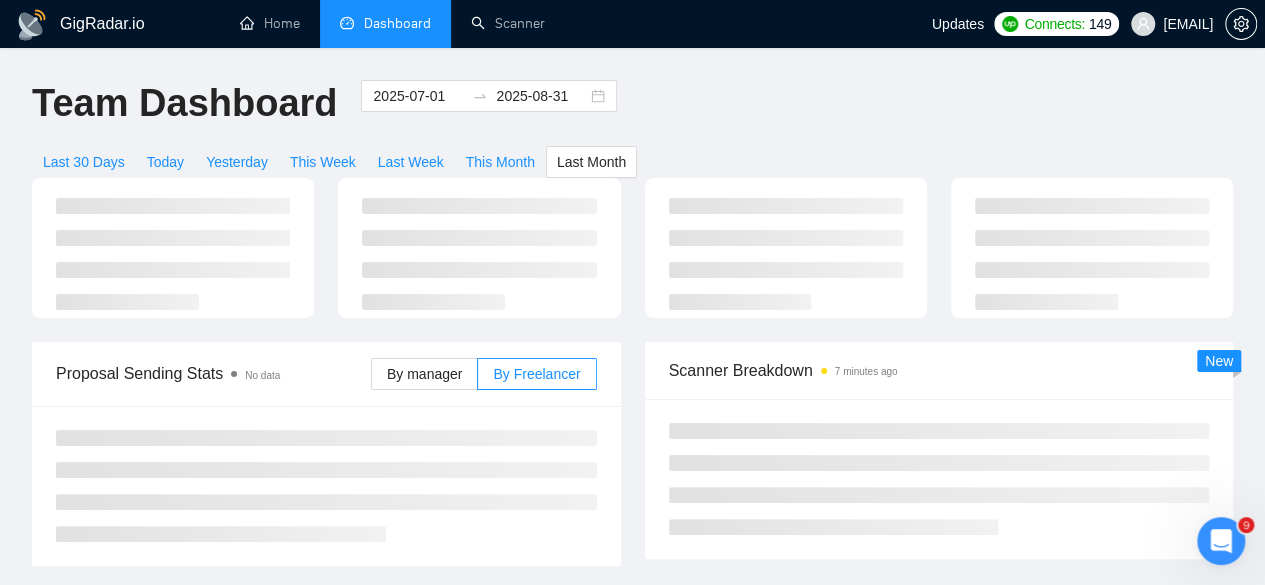 type on "2025-07-31" 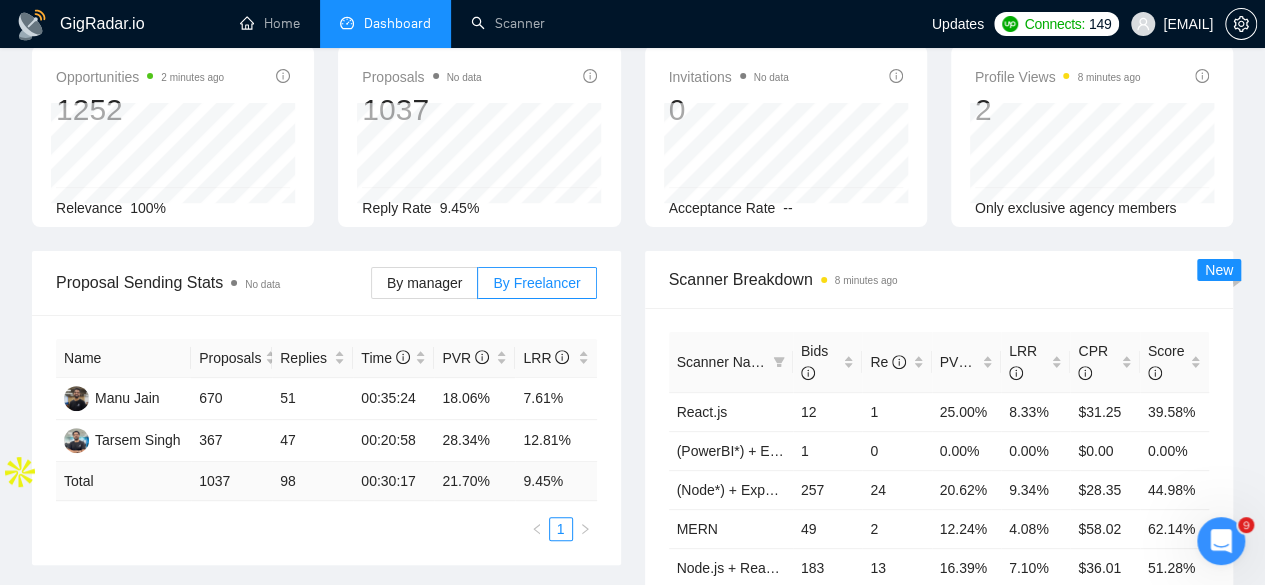 scroll, scrollTop: 0, scrollLeft: 0, axis: both 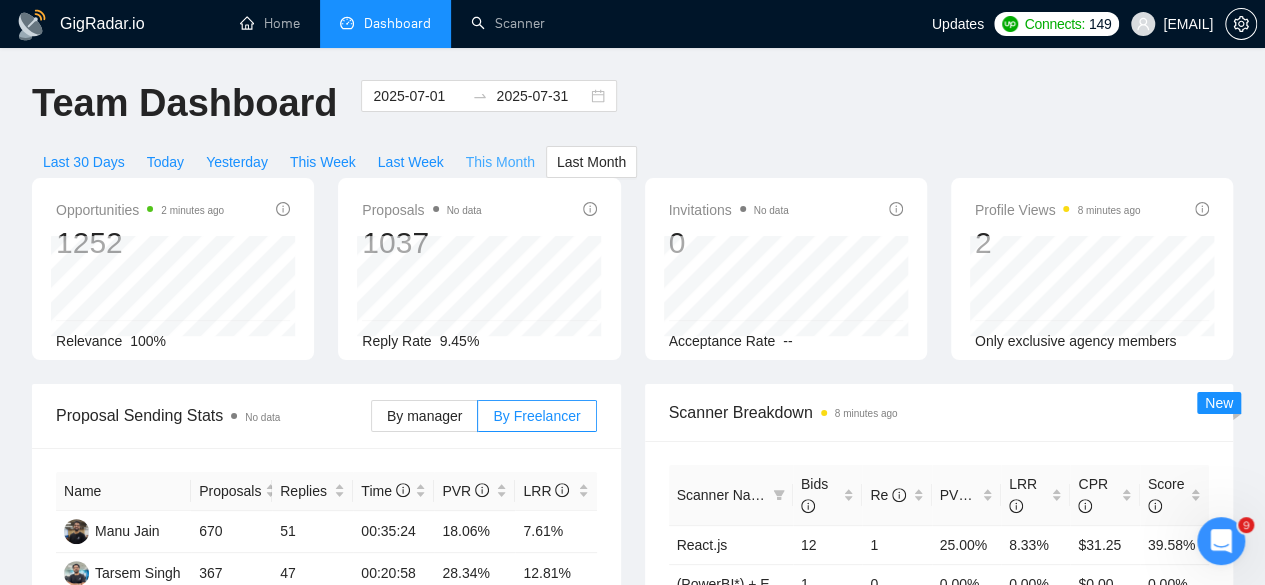 click on "This Month" at bounding box center (500, 162) 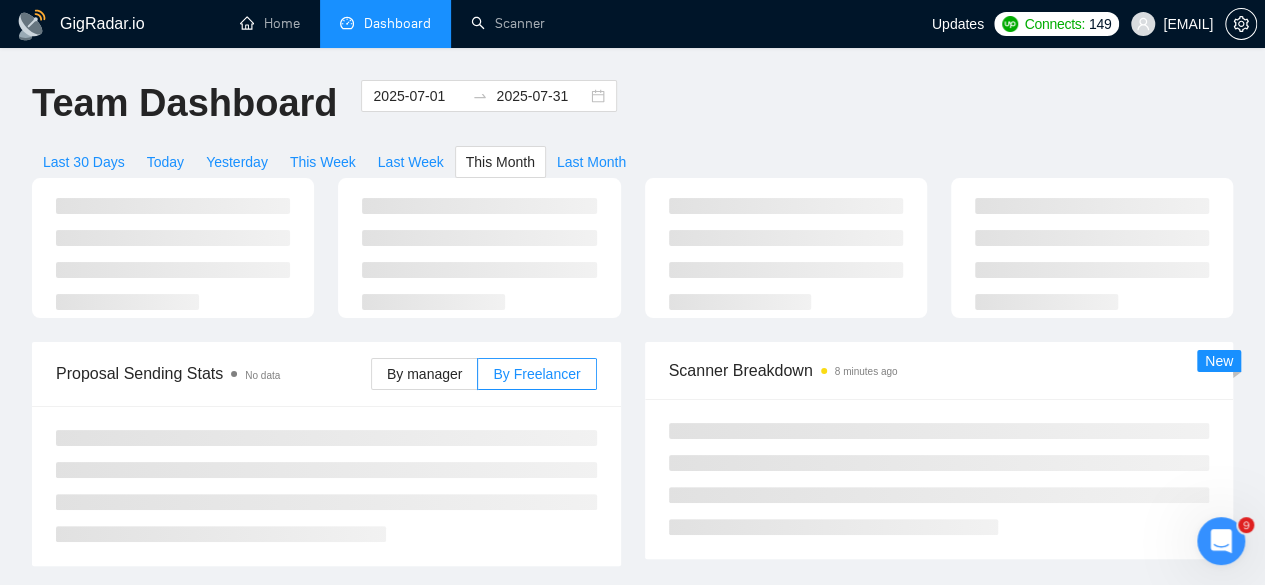 type on "2025-08-01" 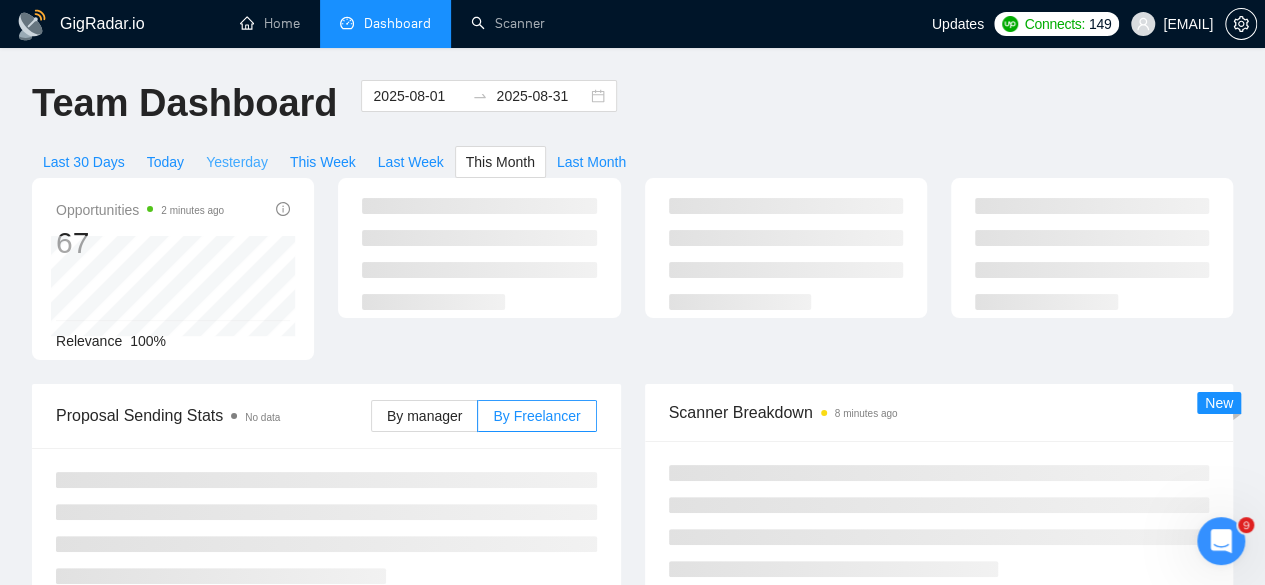 click on "Yesterday" at bounding box center (237, 162) 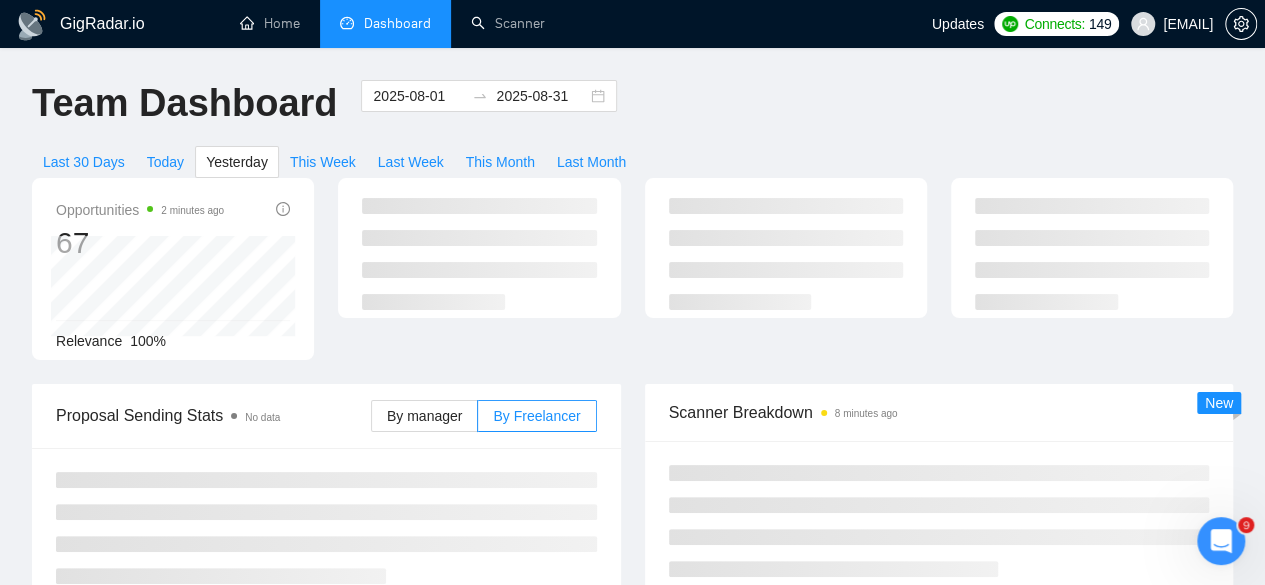 type on "2025-08-03" 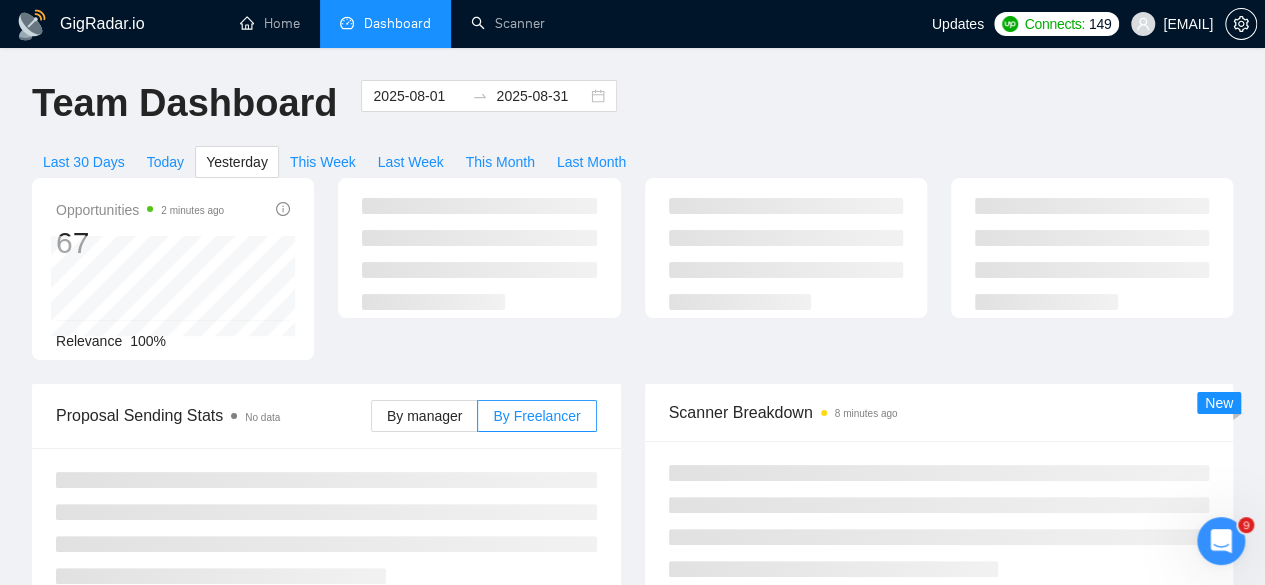 type on "2025-08-03" 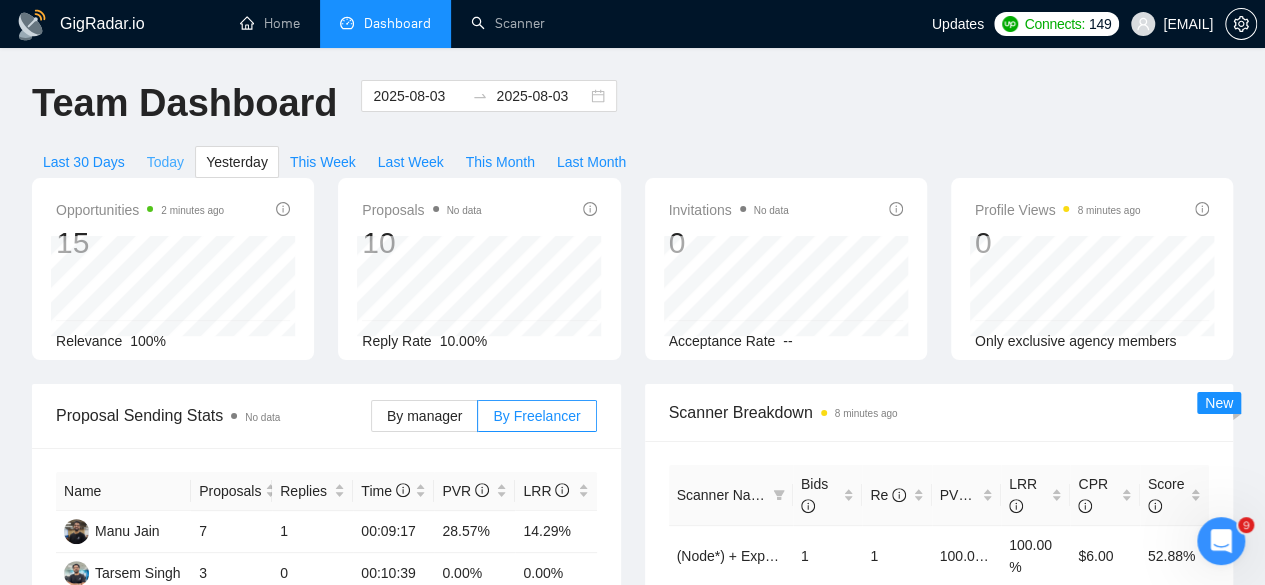 click on "Today" at bounding box center [165, 162] 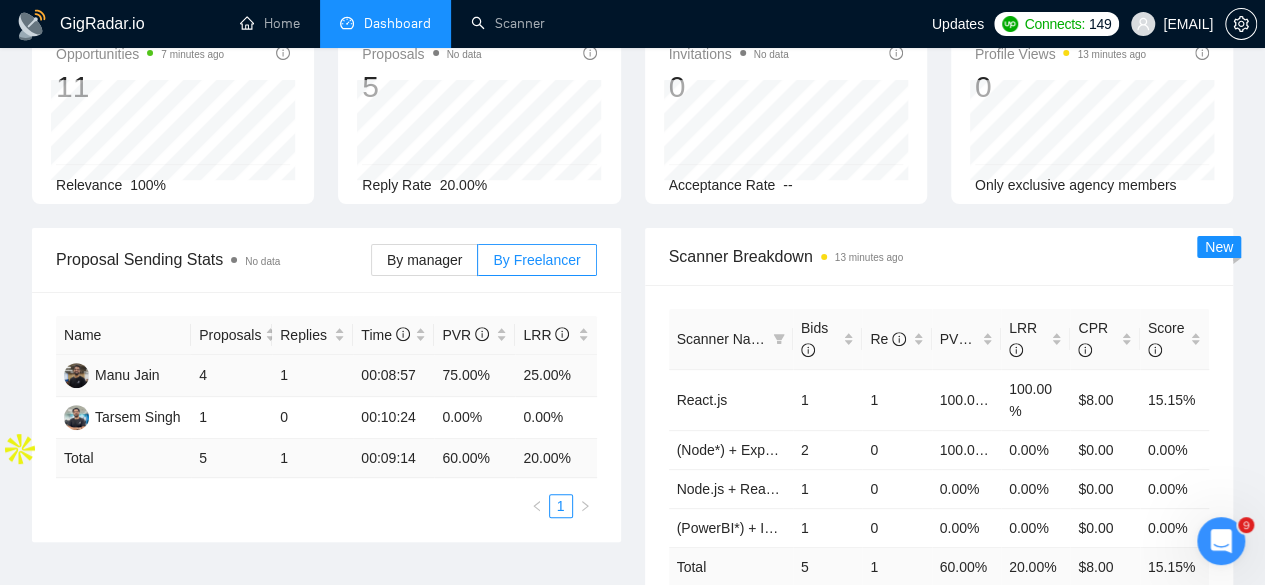 scroll, scrollTop: 155, scrollLeft: 0, axis: vertical 